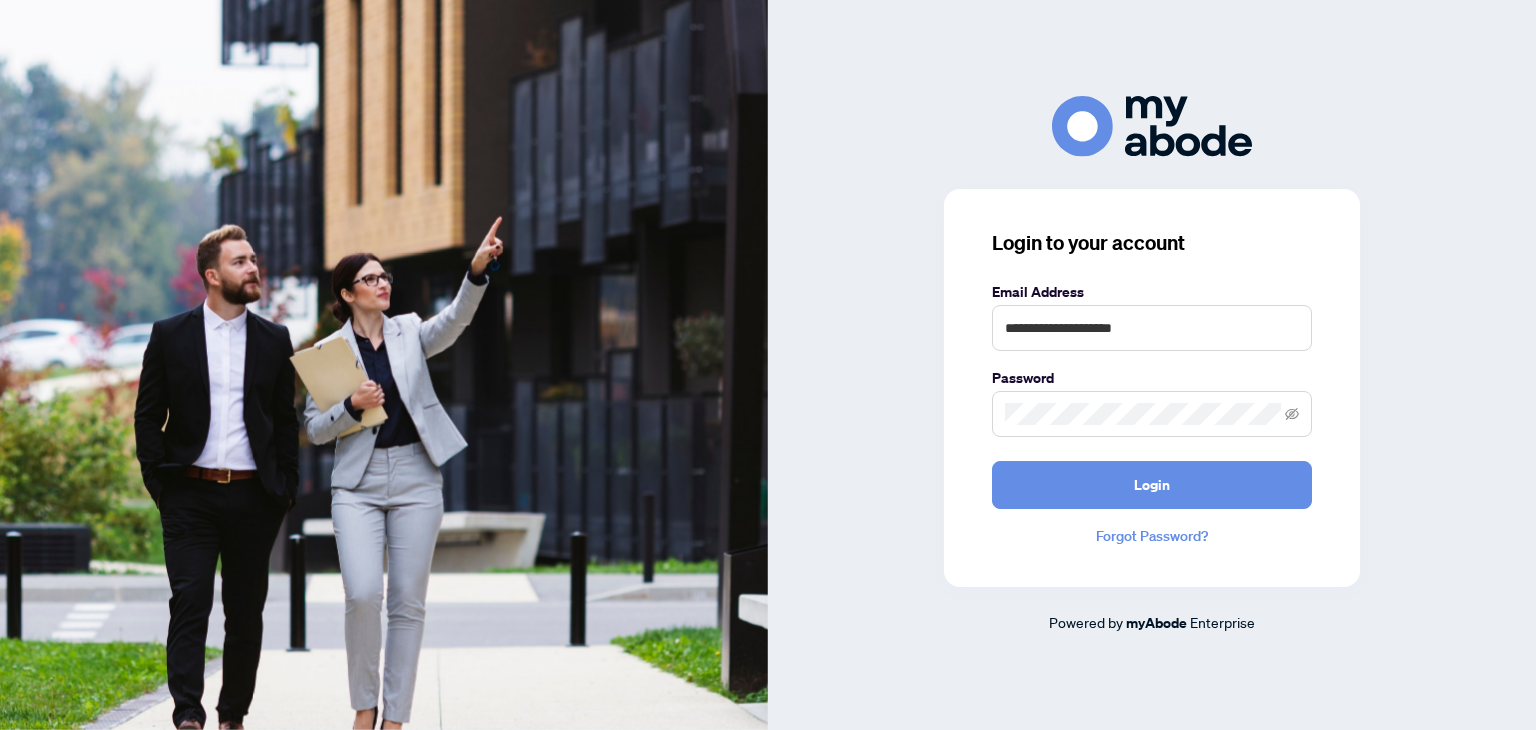 scroll, scrollTop: 0, scrollLeft: 0, axis: both 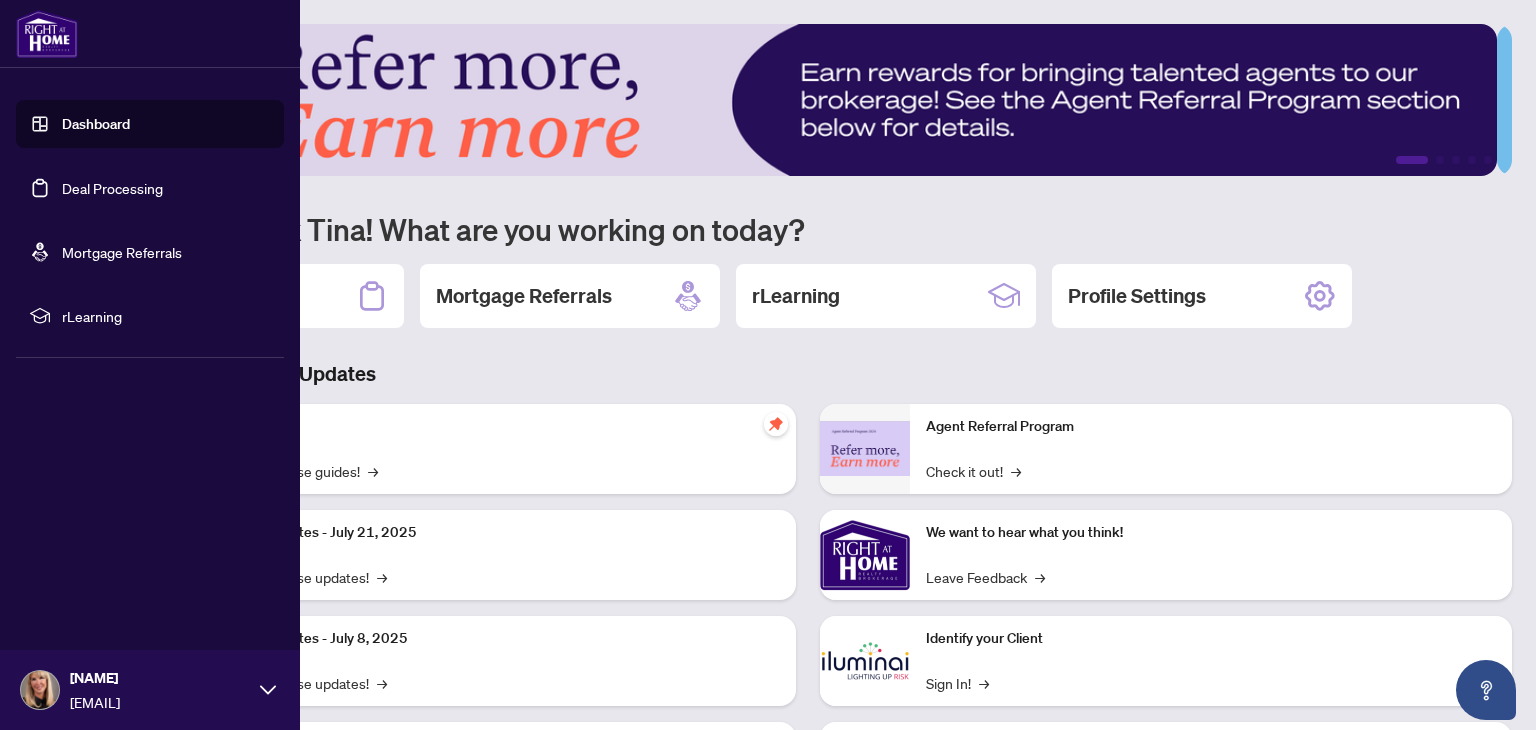 click on "Deal Processing" at bounding box center [112, 188] 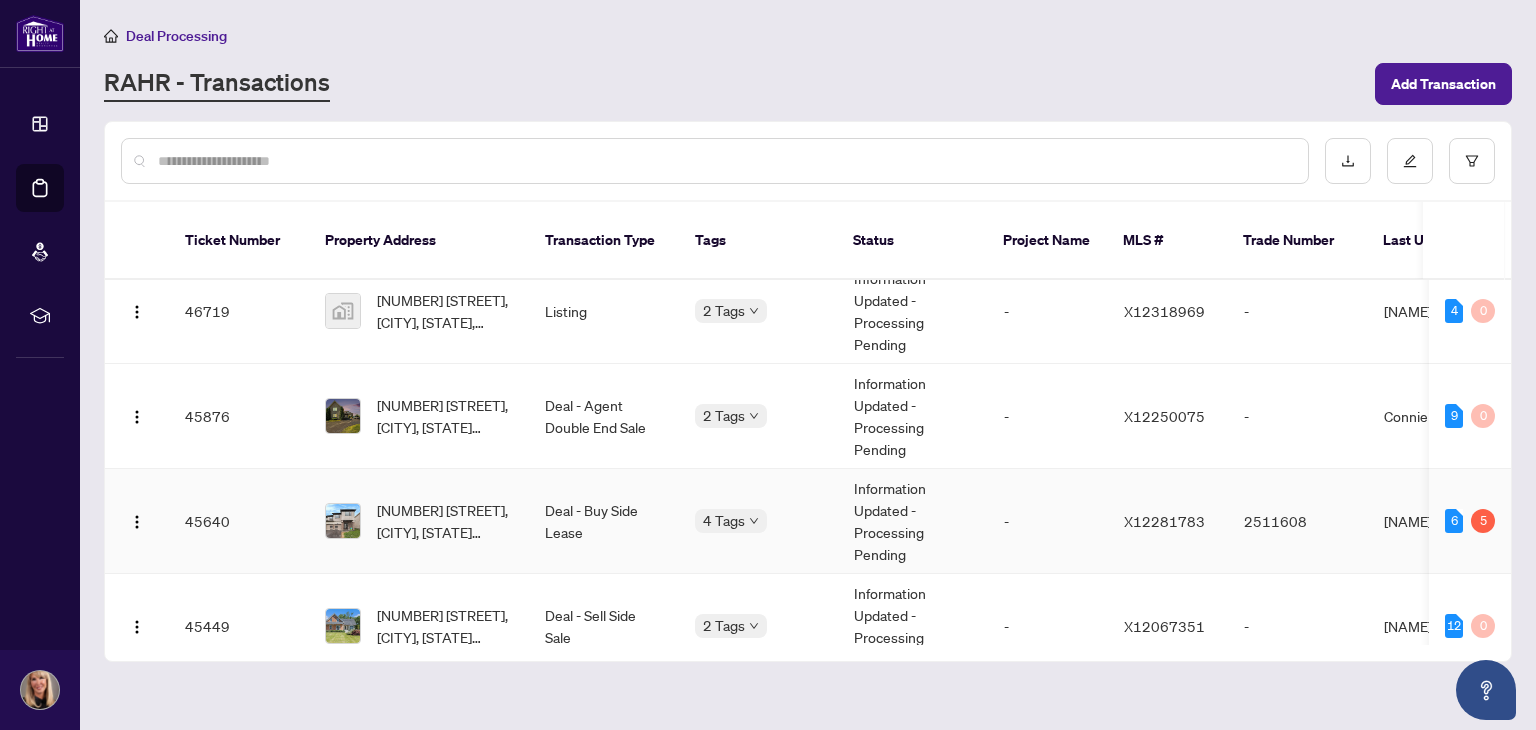 scroll, scrollTop: 0, scrollLeft: 0, axis: both 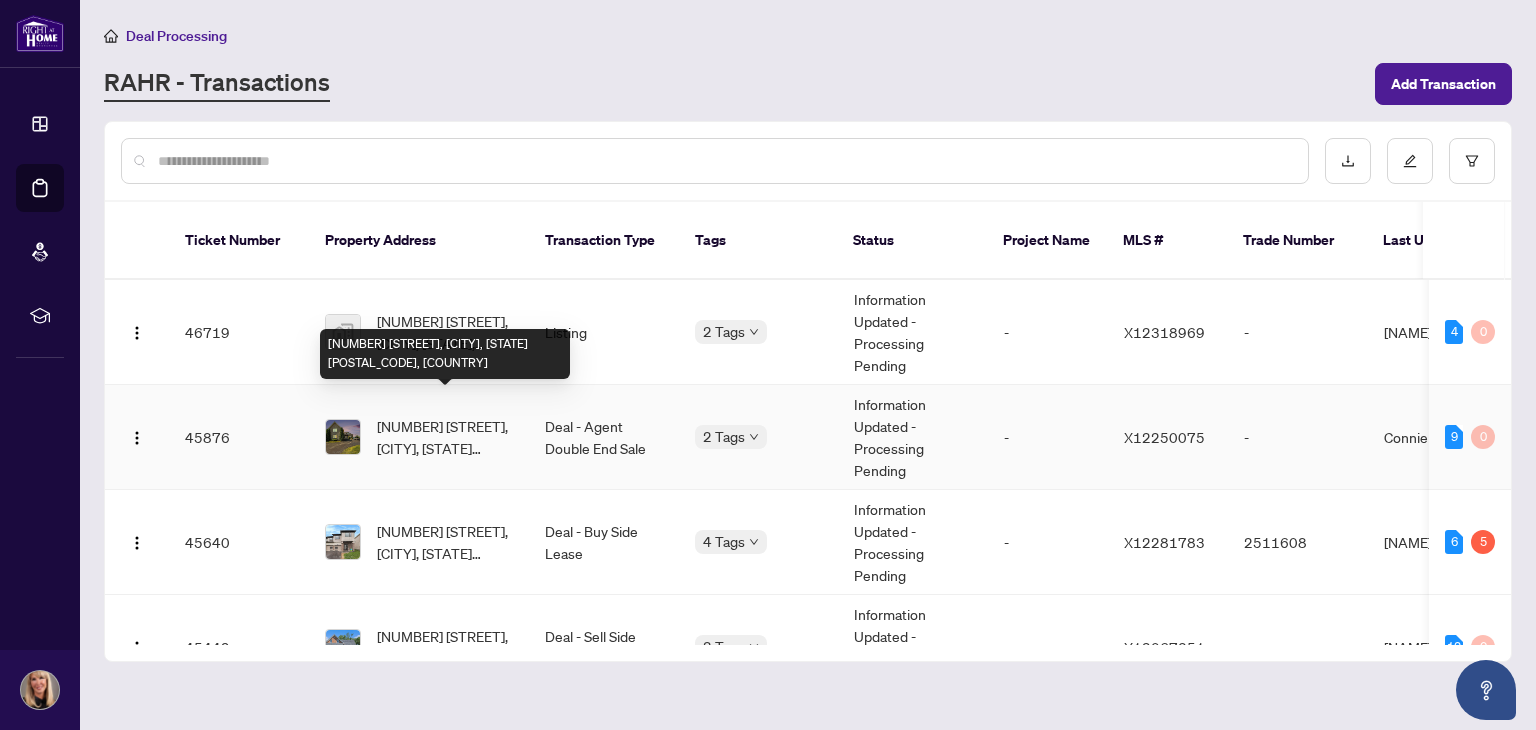 click on "[NUMBER] [STREET], [CITY], [STATE] [POSTAL_CODE], [COUNTRY]" at bounding box center (445, 437) 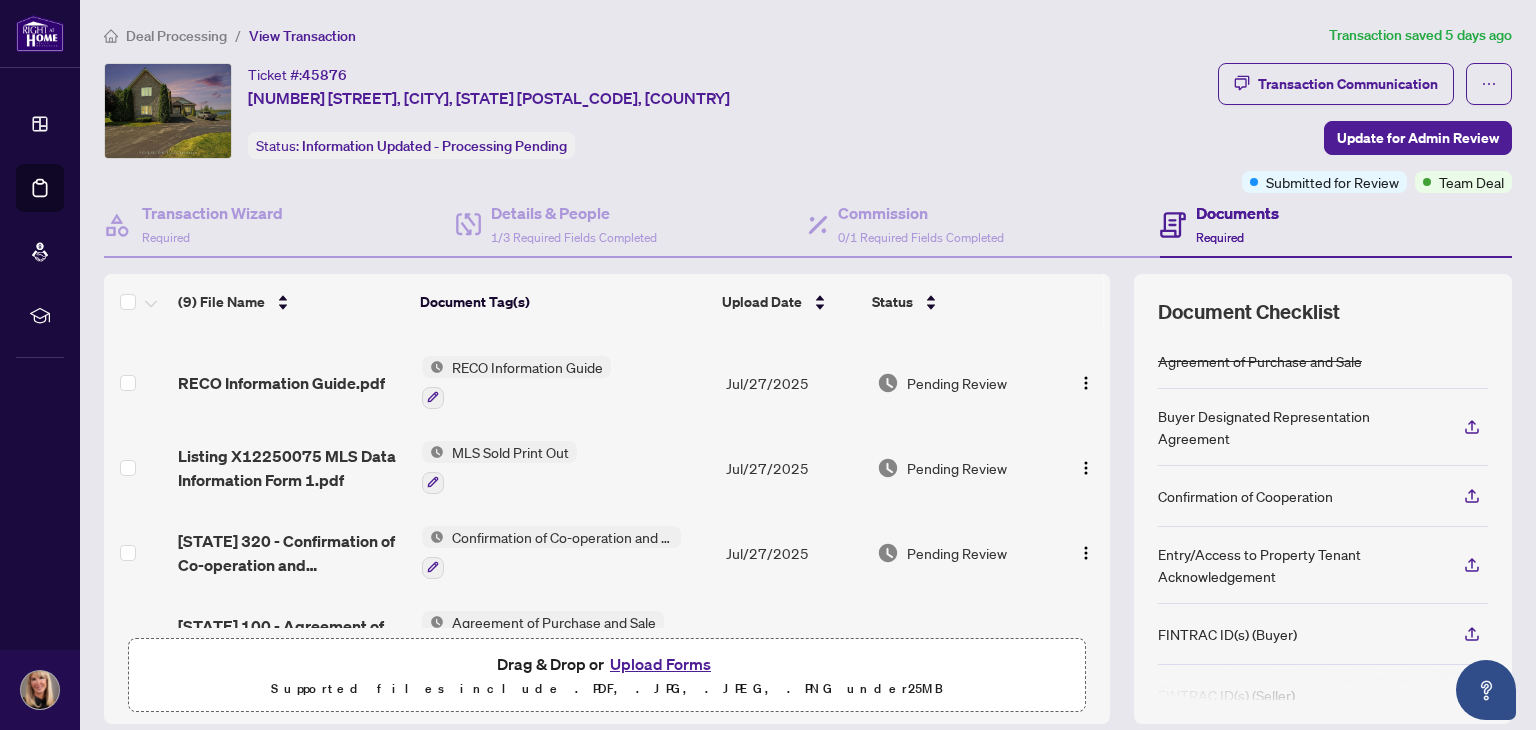 scroll, scrollTop: 454, scrollLeft: 0, axis: vertical 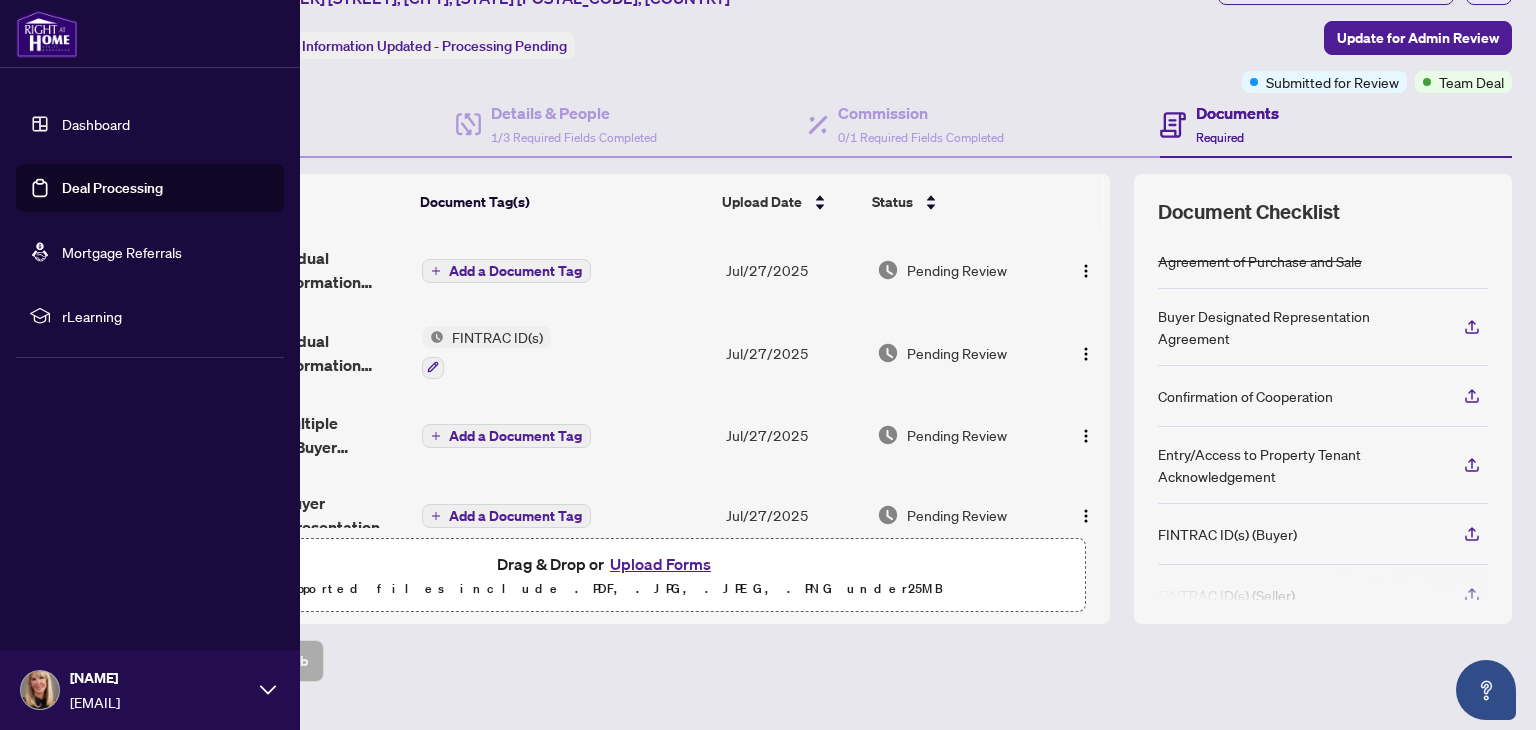 click on "Deal Processing" at bounding box center (112, 188) 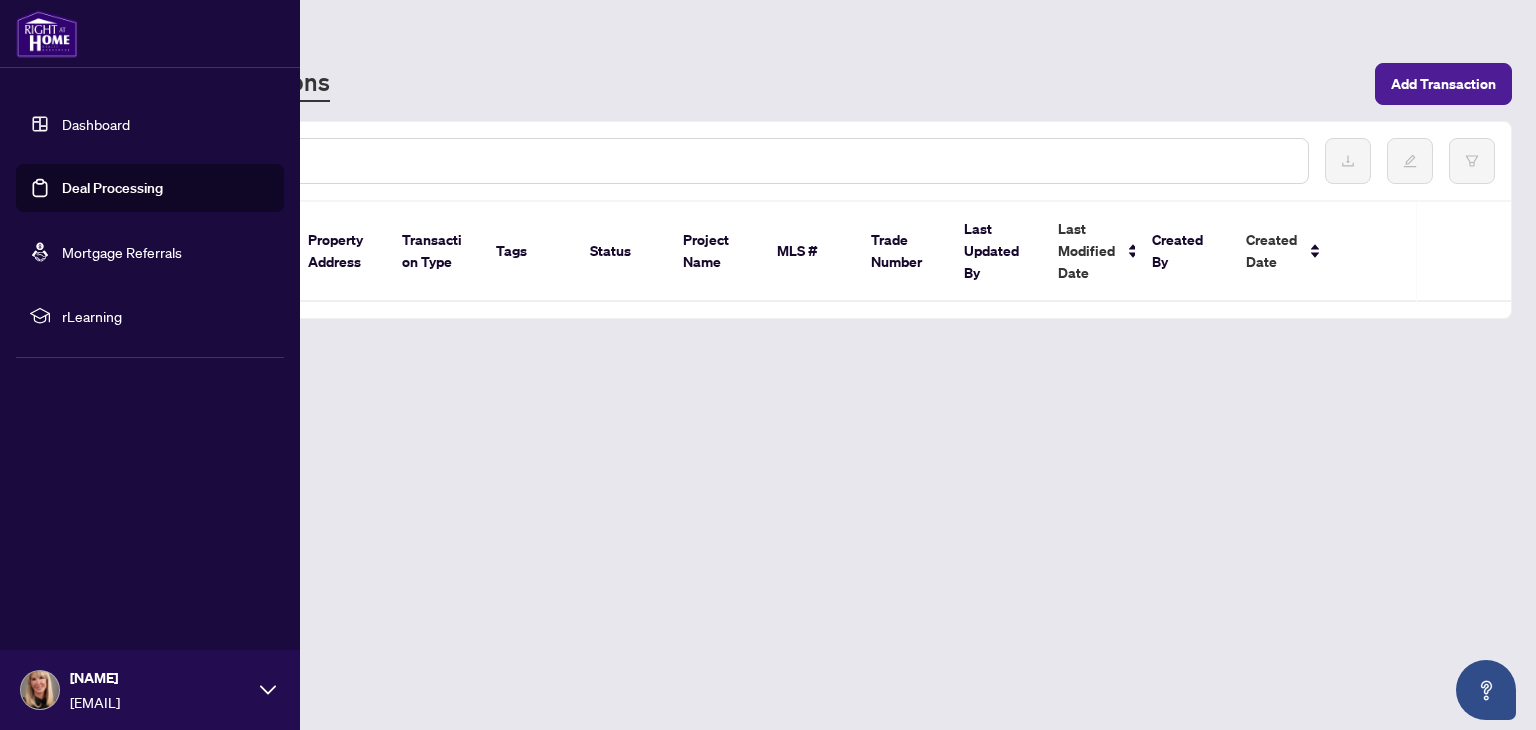 scroll, scrollTop: 0, scrollLeft: 0, axis: both 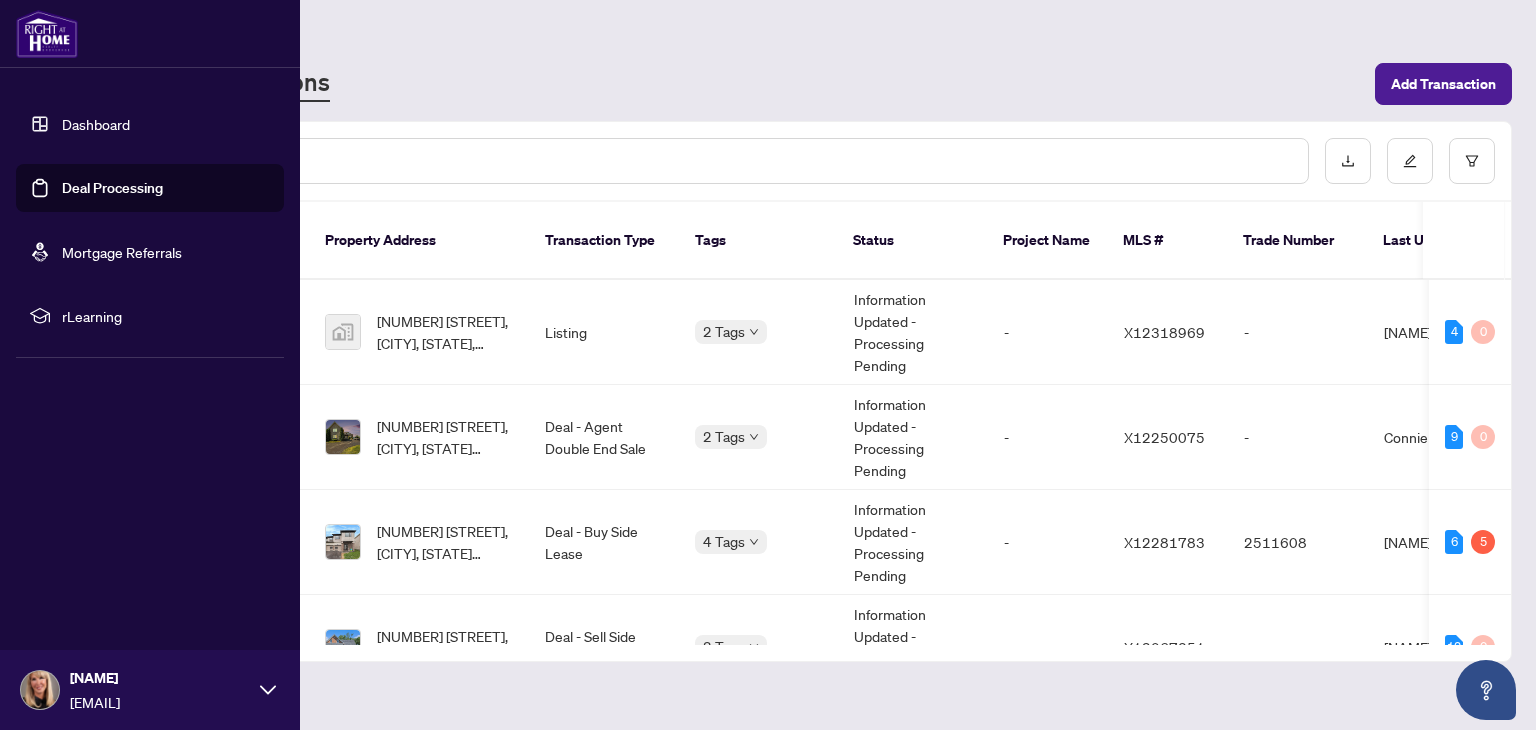 click on "Deal Processing" at bounding box center (112, 188) 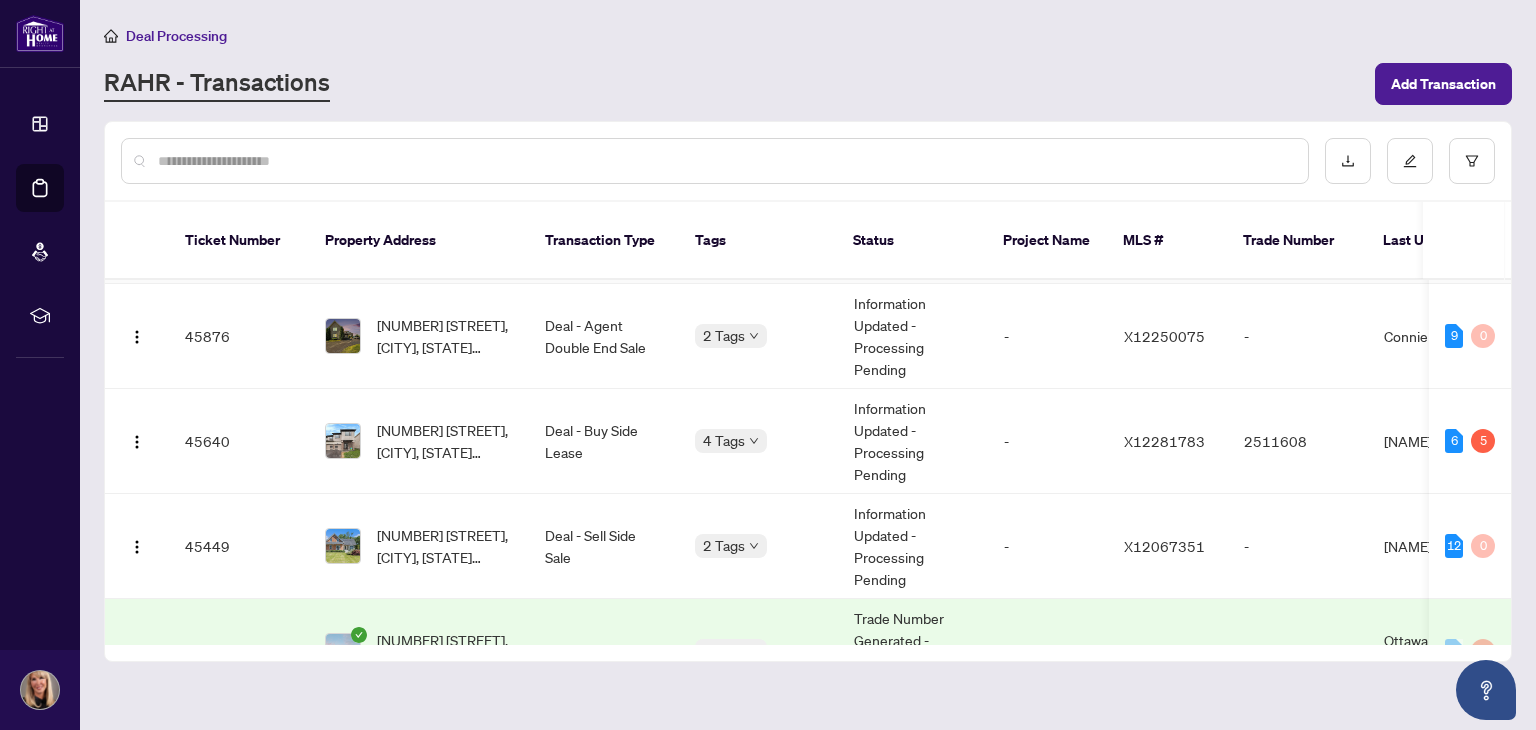 scroll, scrollTop: 200, scrollLeft: 0, axis: vertical 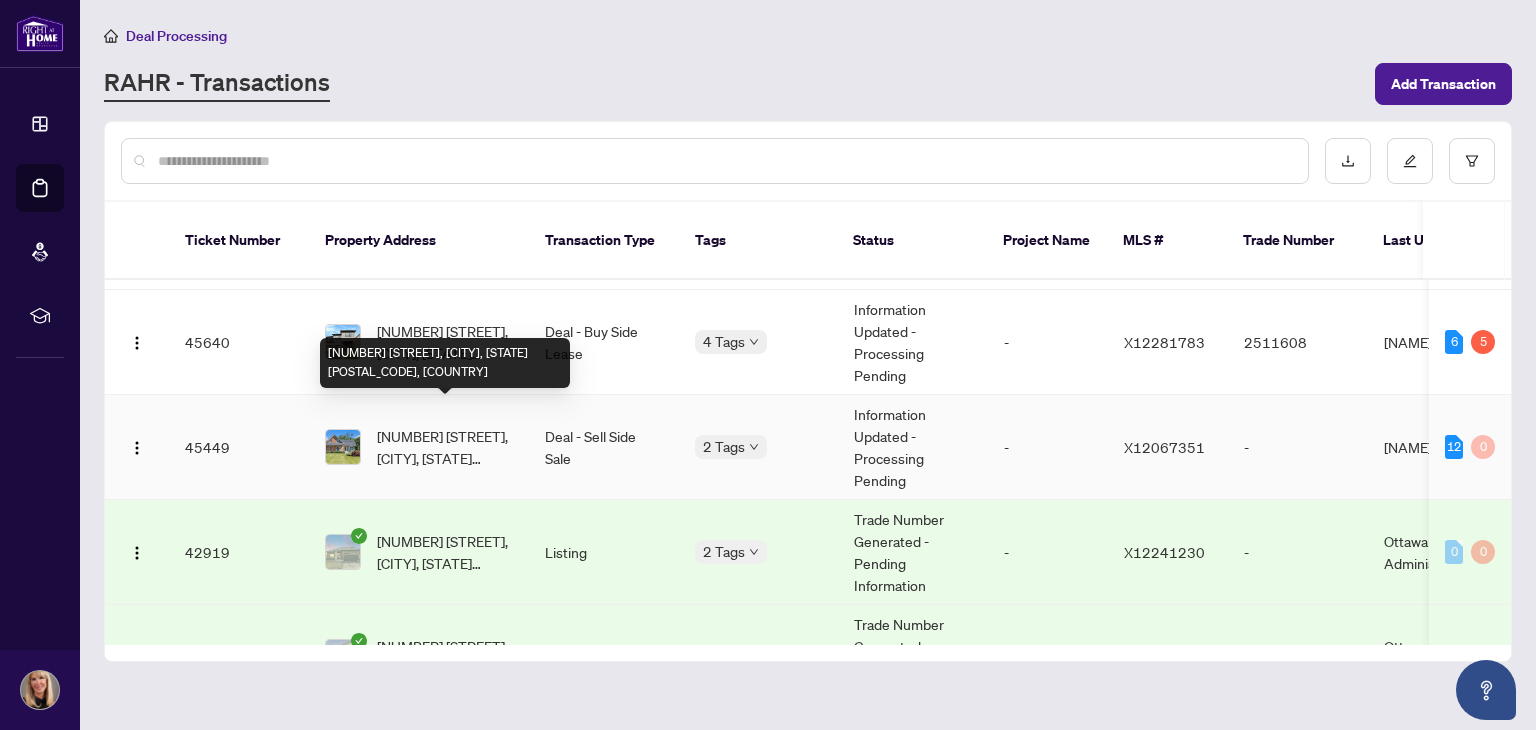 click on "[NUMBER] [STREET], [CITY], [STATE] [POSTAL_CODE], [COUNTRY]" at bounding box center [445, 447] 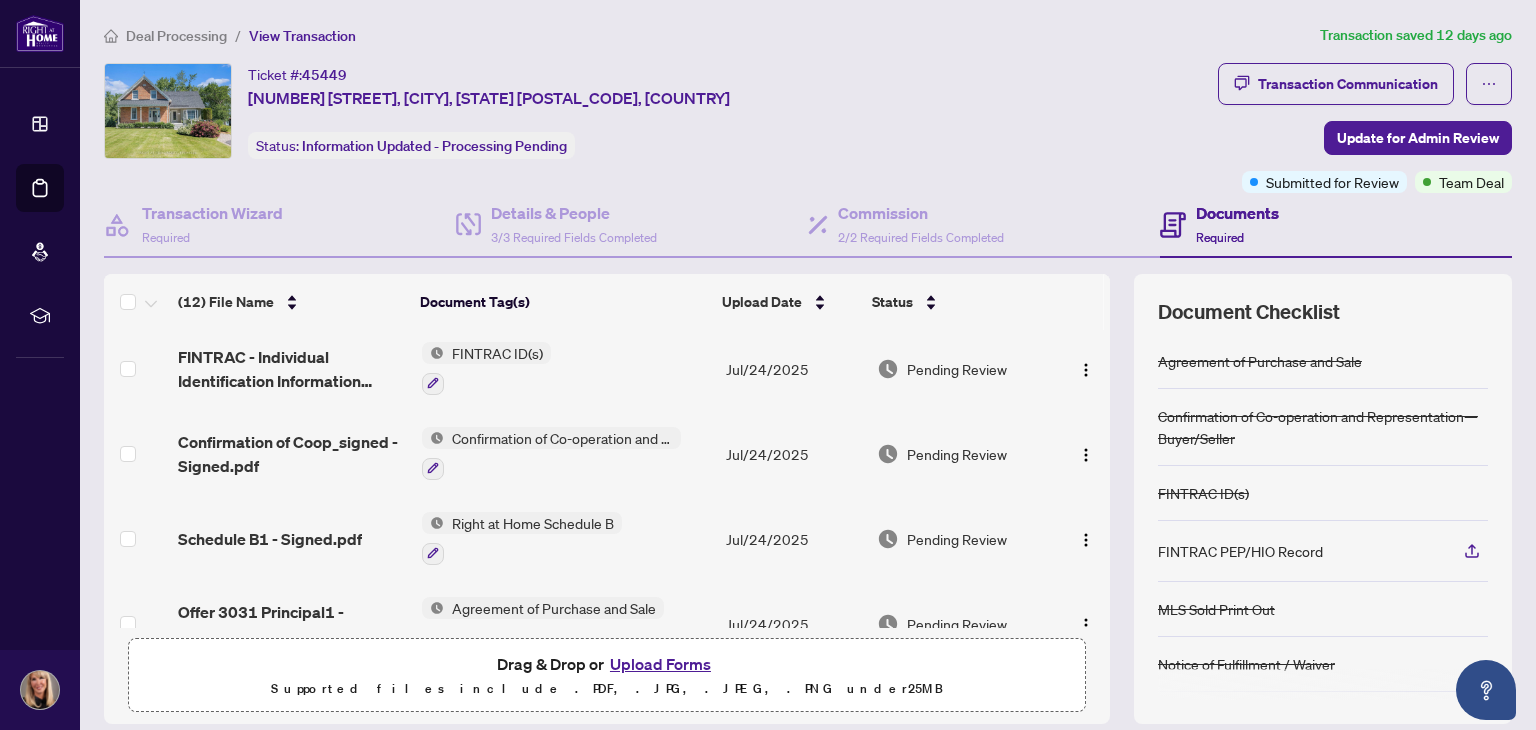 scroll, scrollTop: 671, scrollLeft: 0, axis: vertical 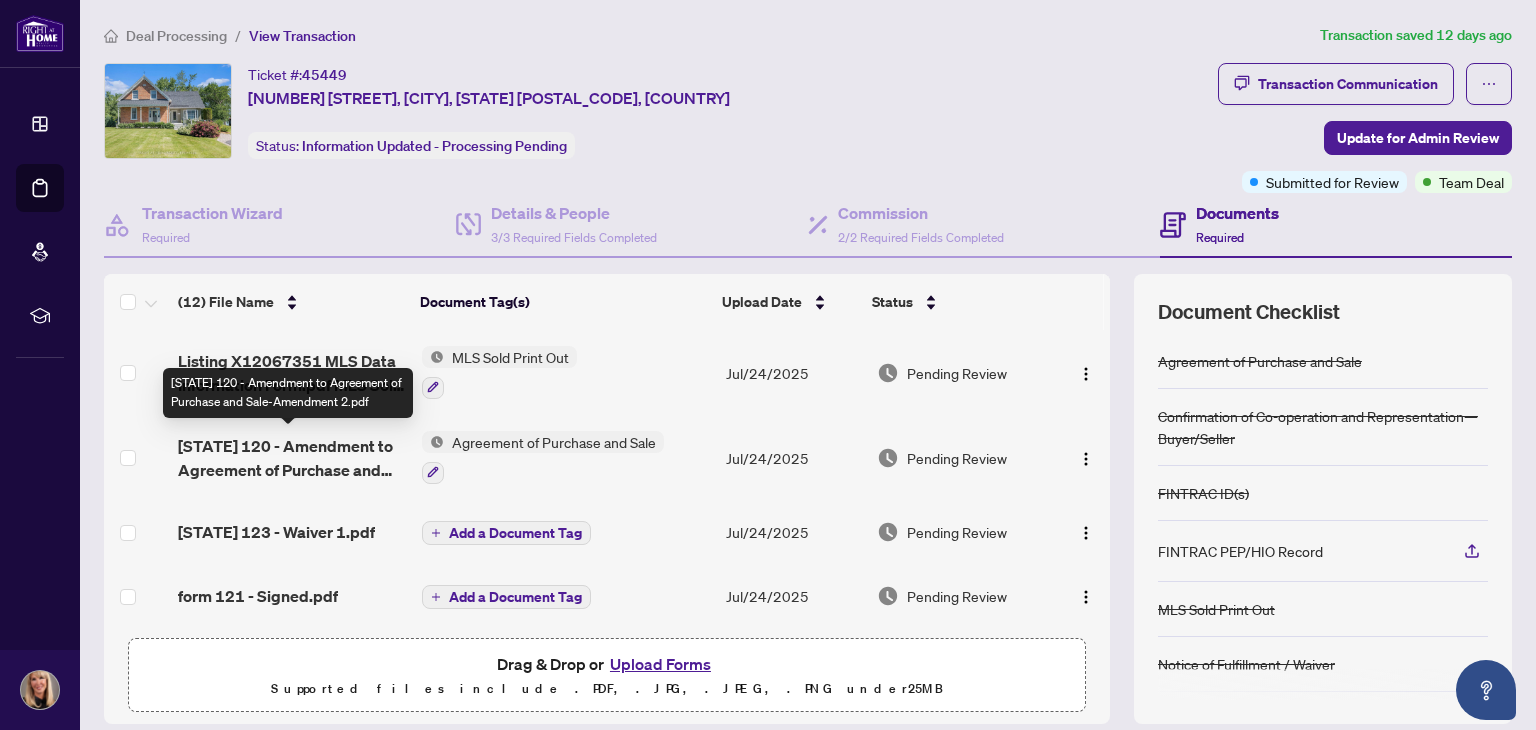 click on "[STATE] 120 - Amendment to Agreement of Purchase and Sale-Amendment 2.pdf" at bounding box center [291, 458] 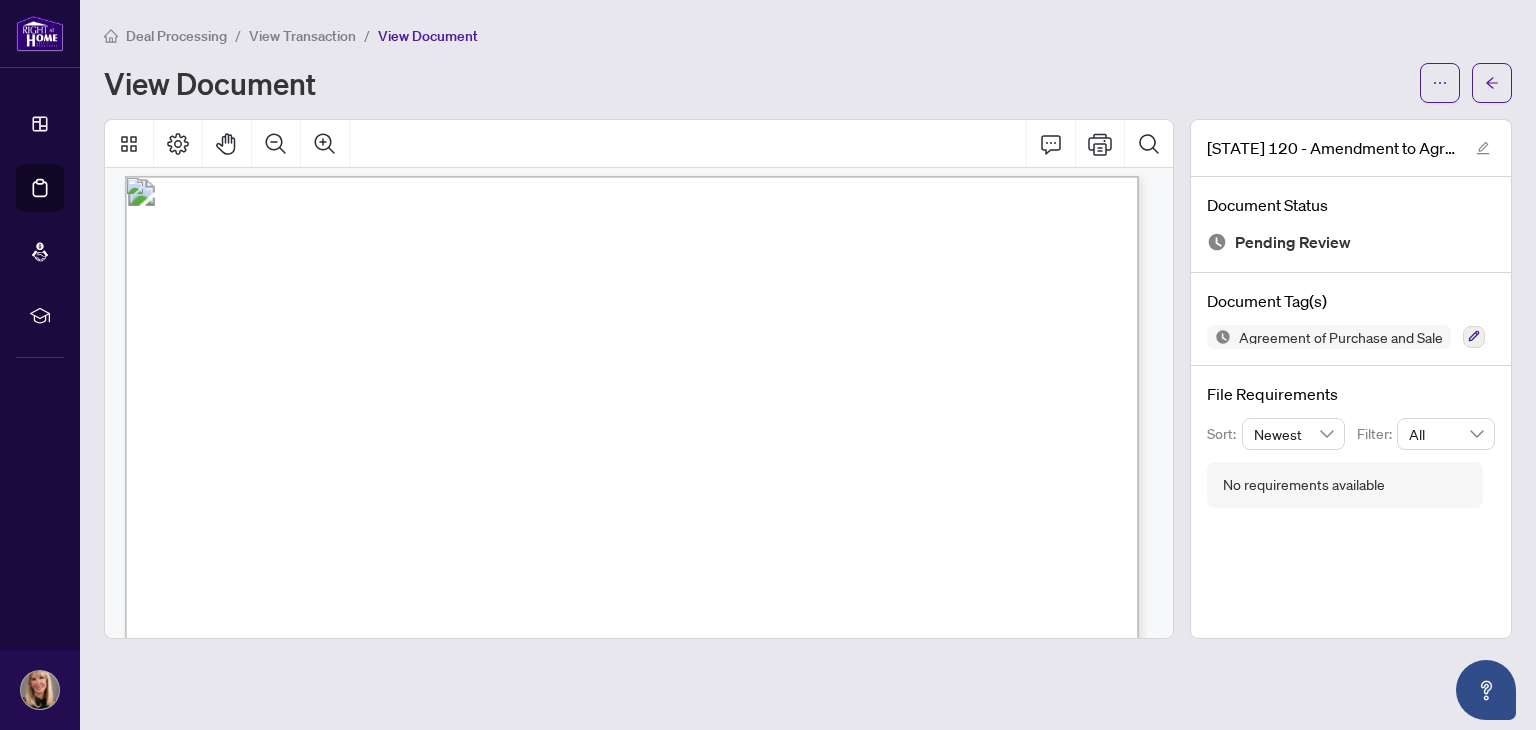 scroll, scrollTop: 0, scrollLeft: 0, axis: both 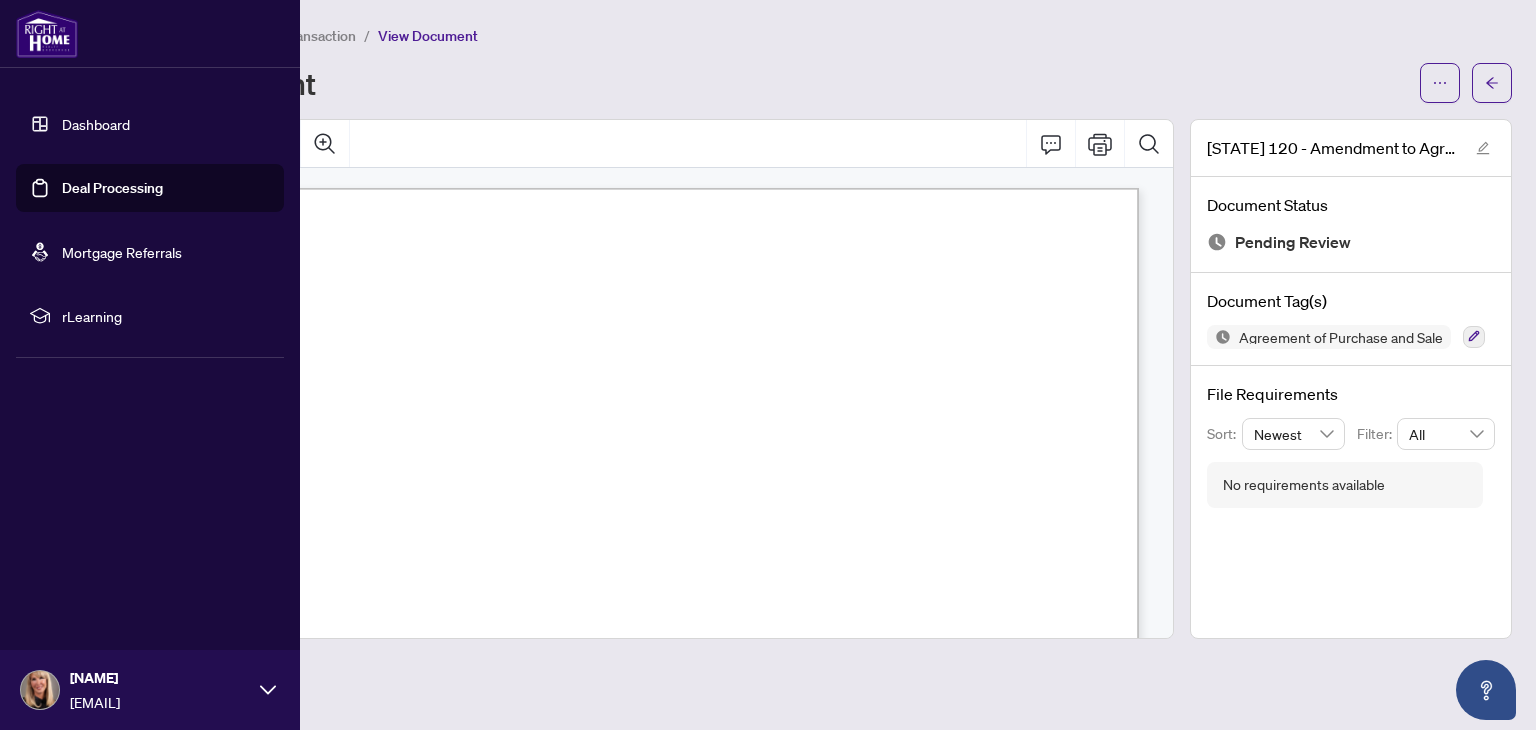 click on "Deal Processing" at bounding box center (112, 188) 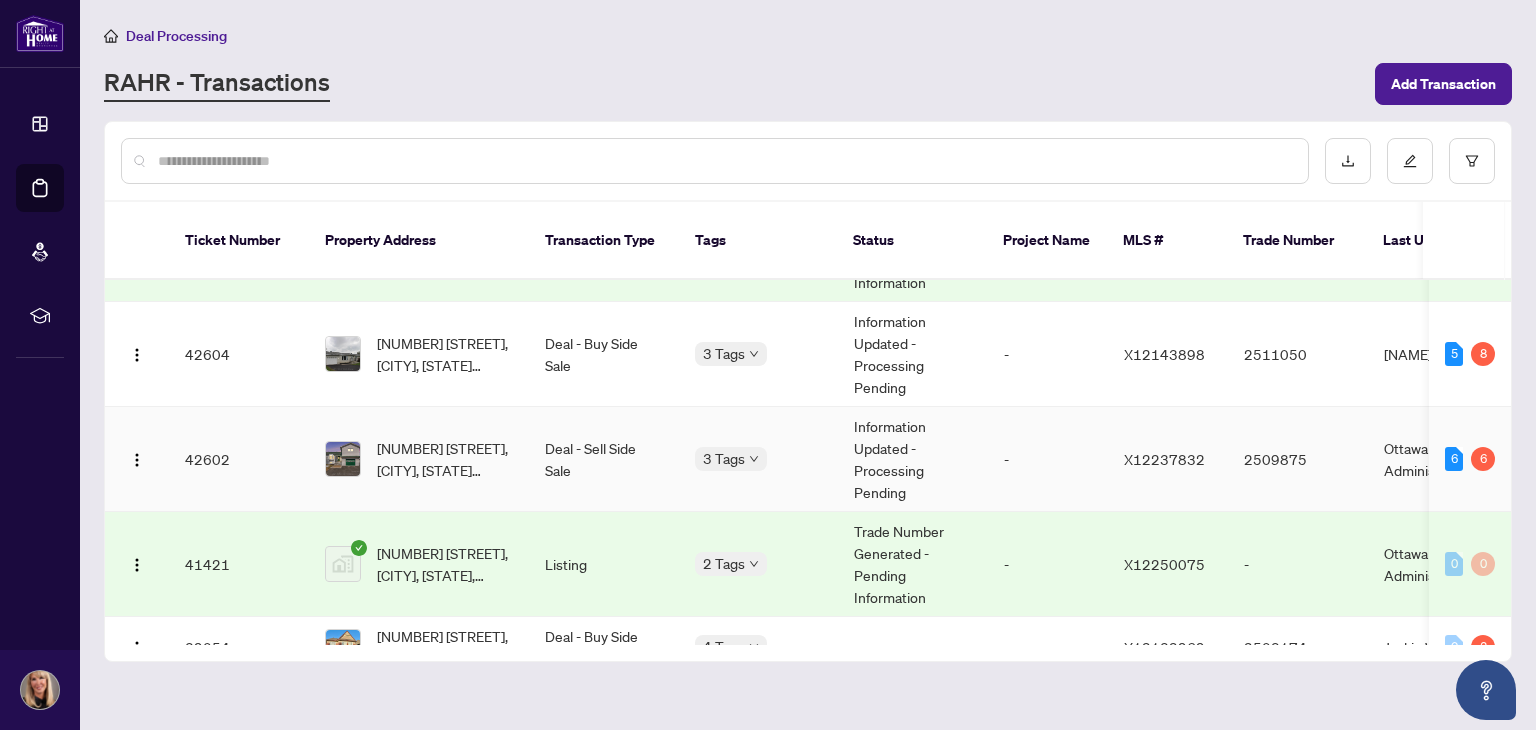 scroll, scrollTop: 700, scrollLeft: 0, axis: vertical 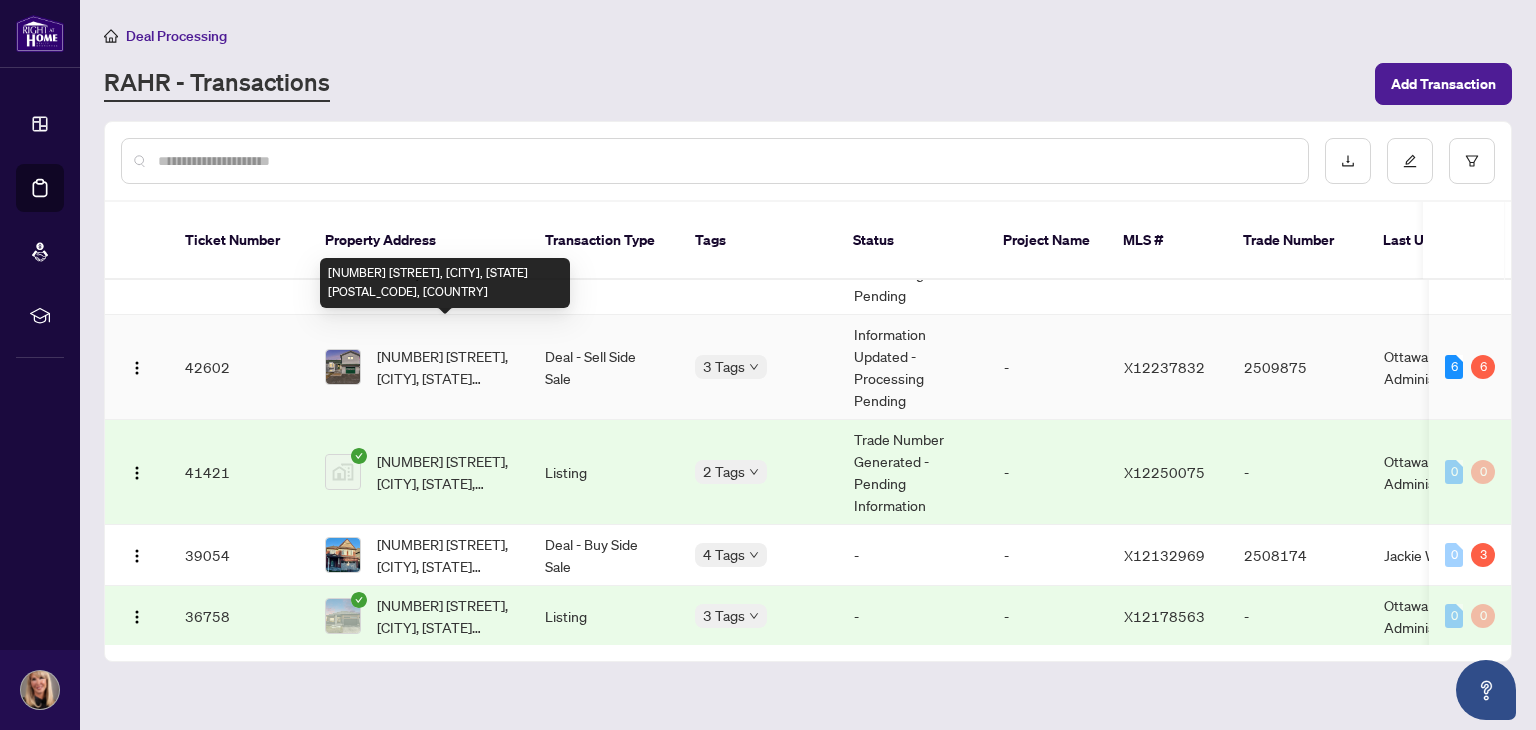 click on "[NUMBER] [STREET], [CITY], [STATE] [POSTAL_CODE], [COUNTRY]" at bounding box center [445, 367] 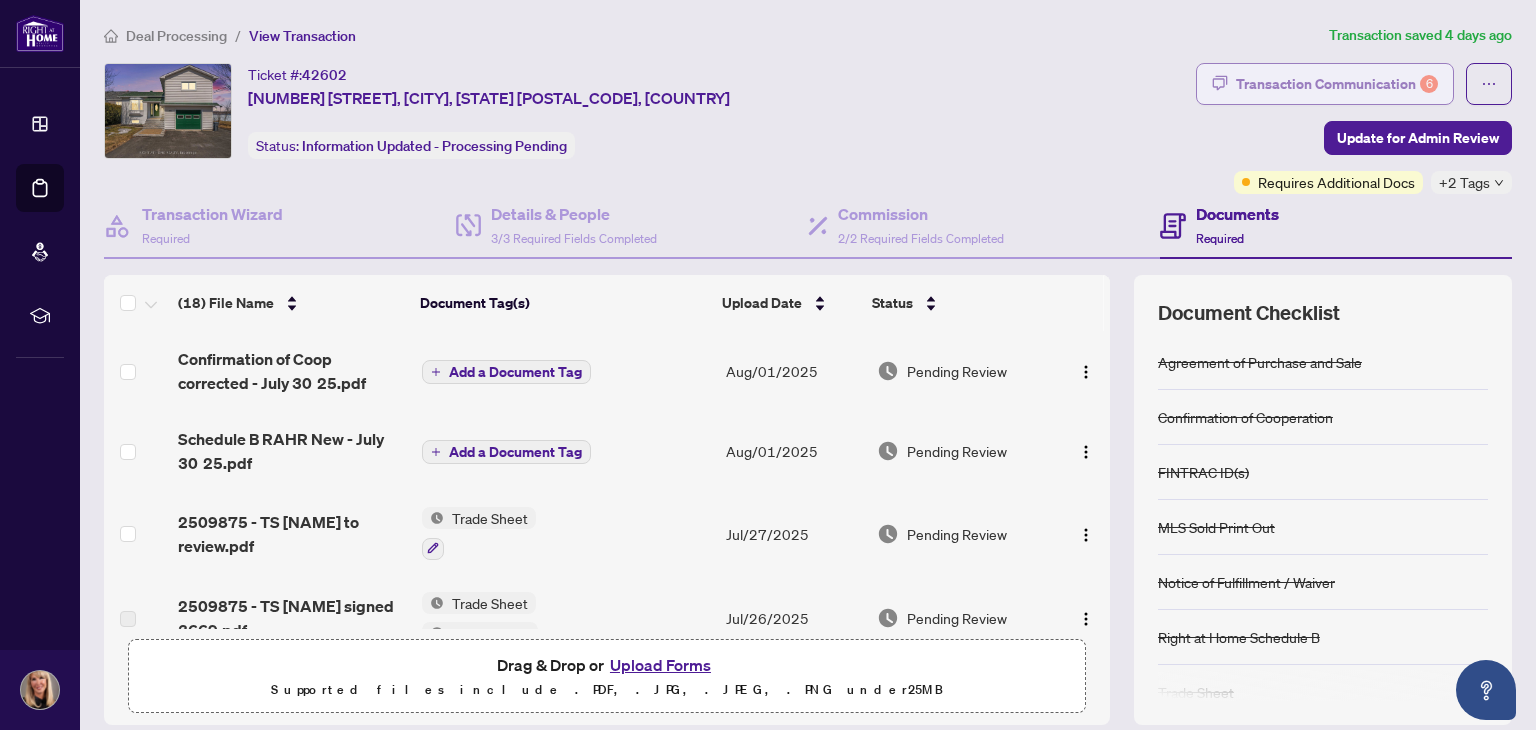 click on "Transaction Communication 6" at bounding box center (1337, 84) 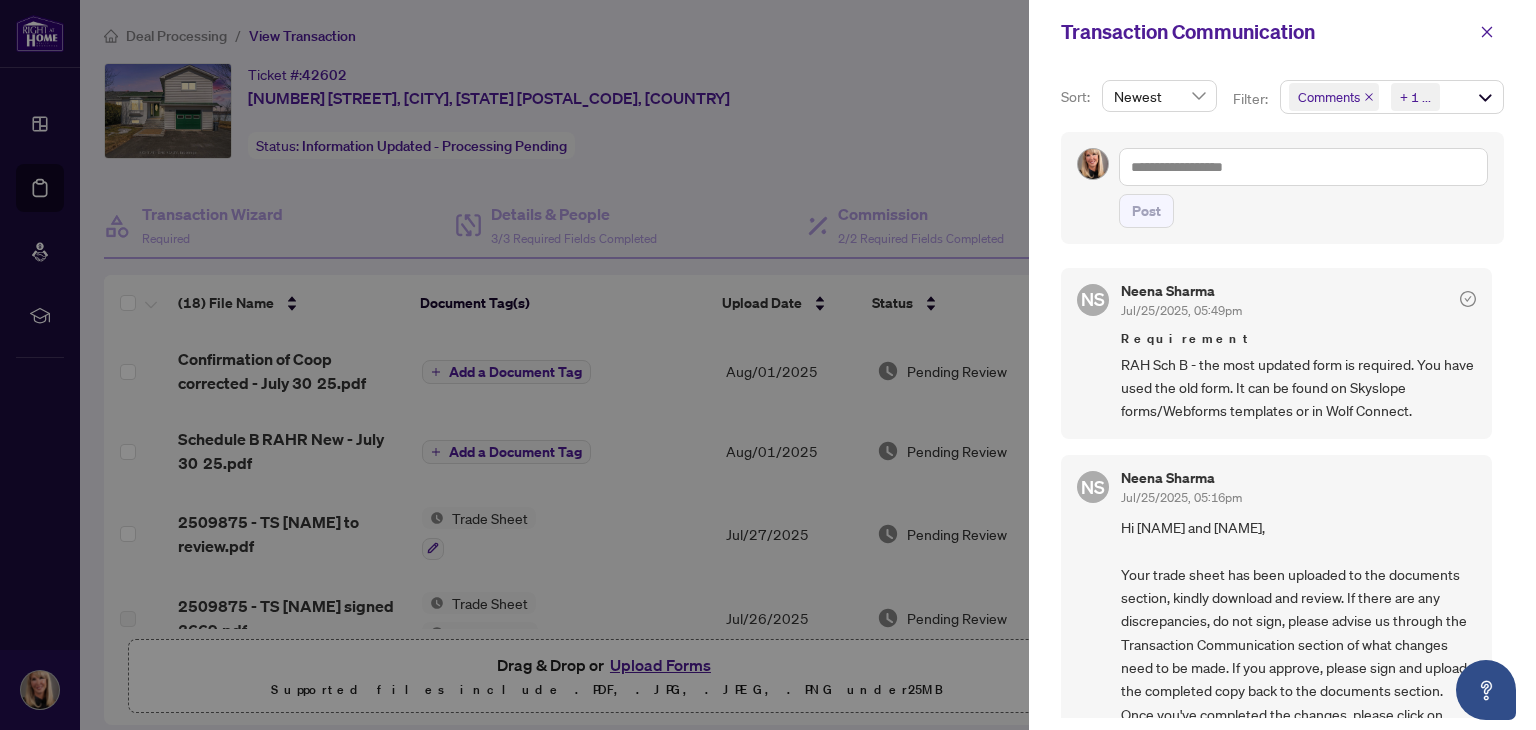 click at bounding box center (768, 365) 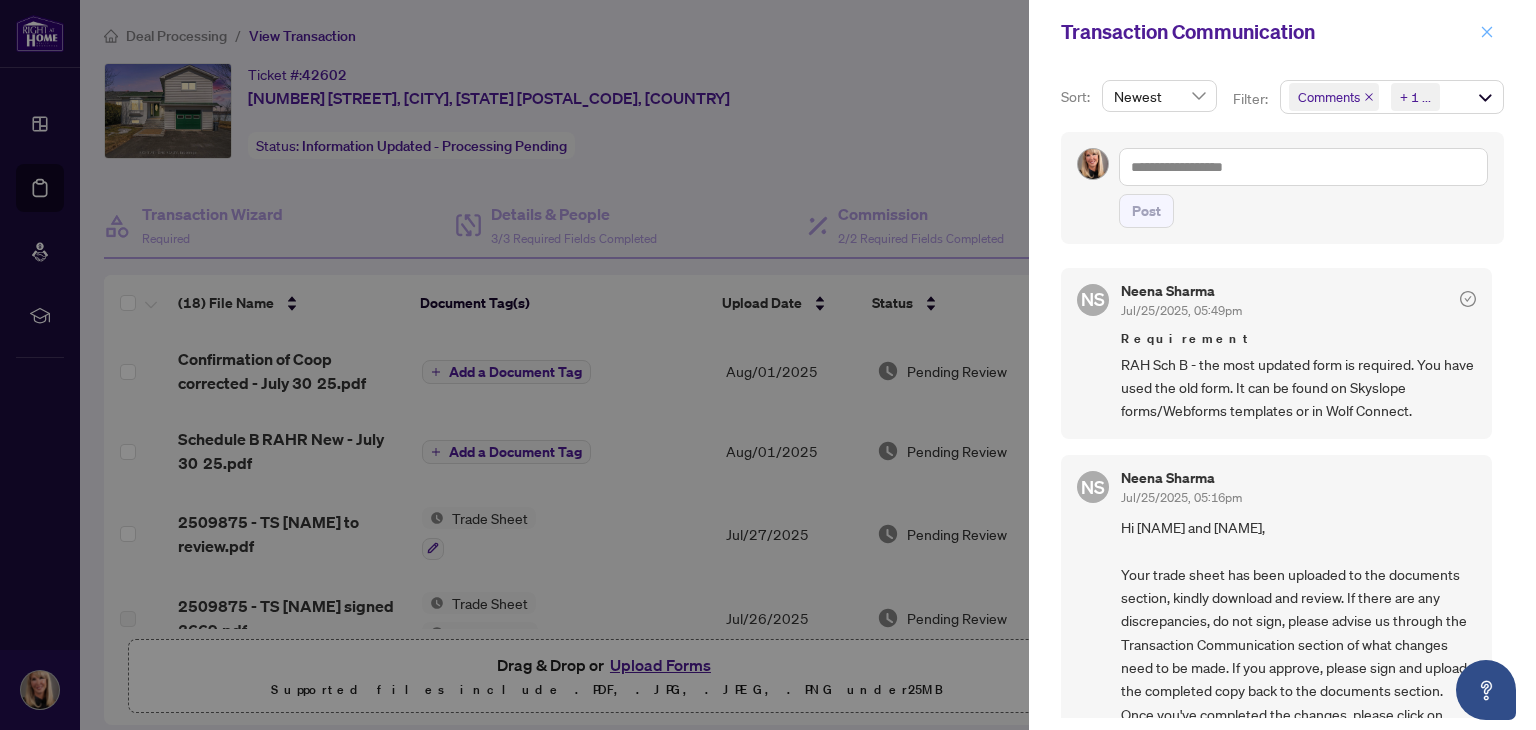 click at bounding box center (1487, 32) 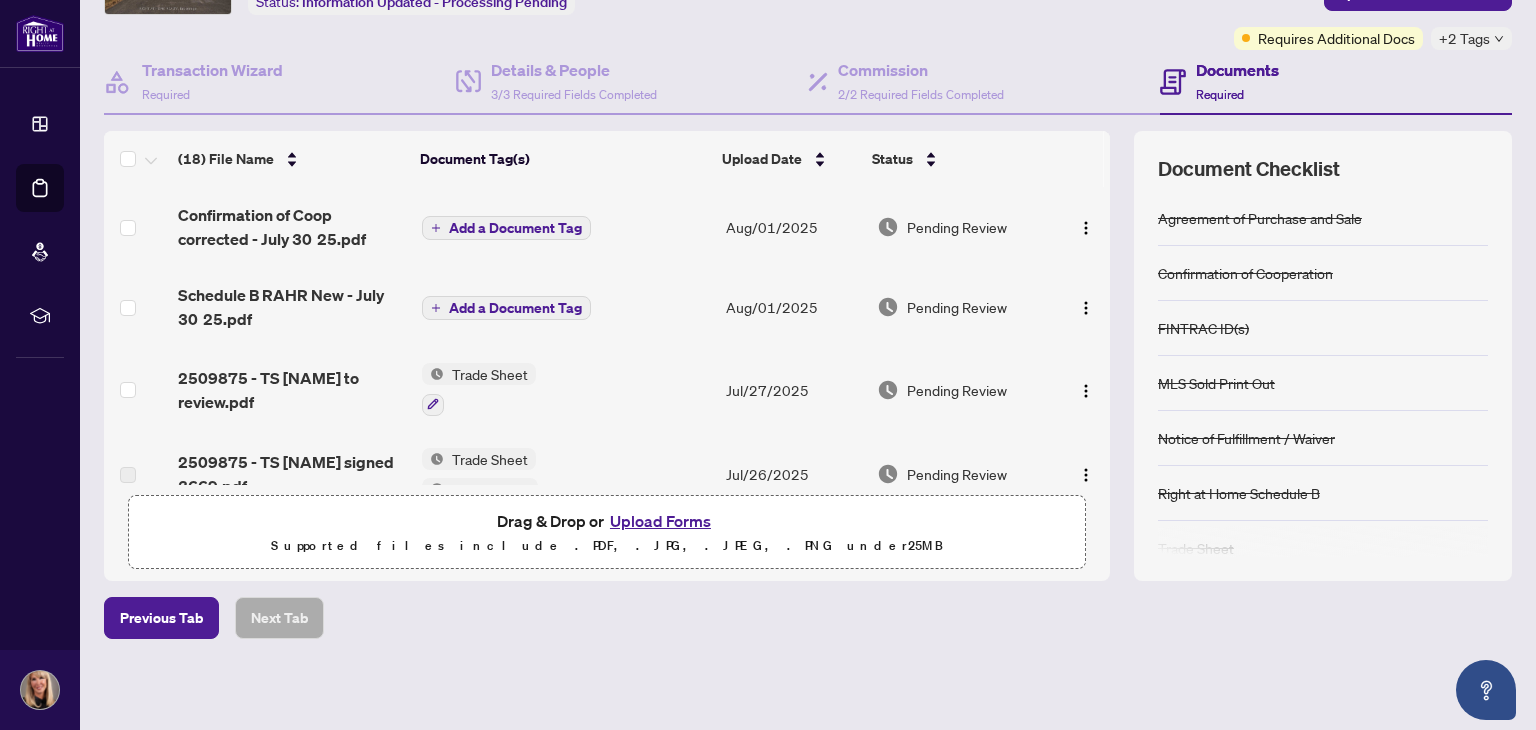scroll, scrollTop: 0, scrollLeft: 0, axis: both 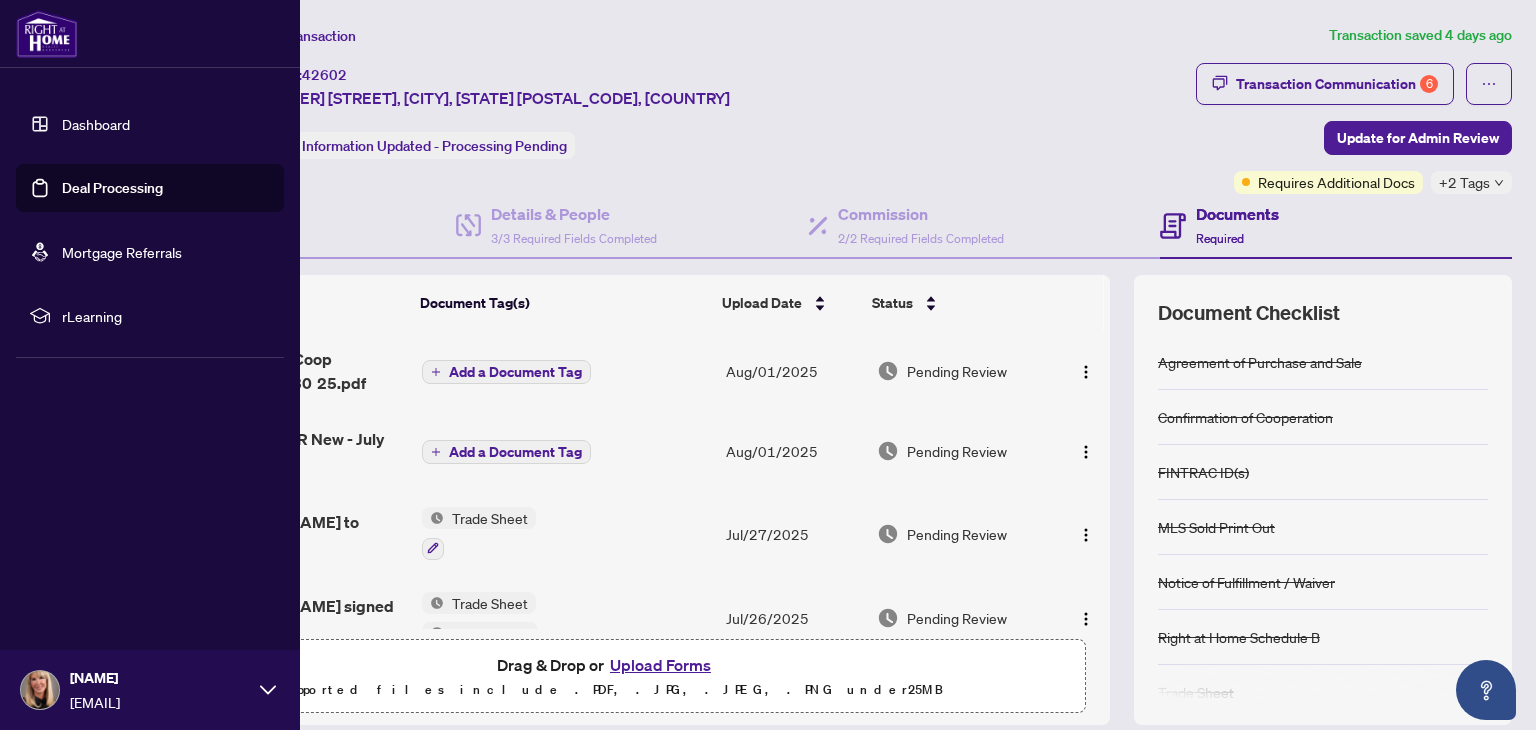 click on "Deal Processing" at bounding box center (112, 188) 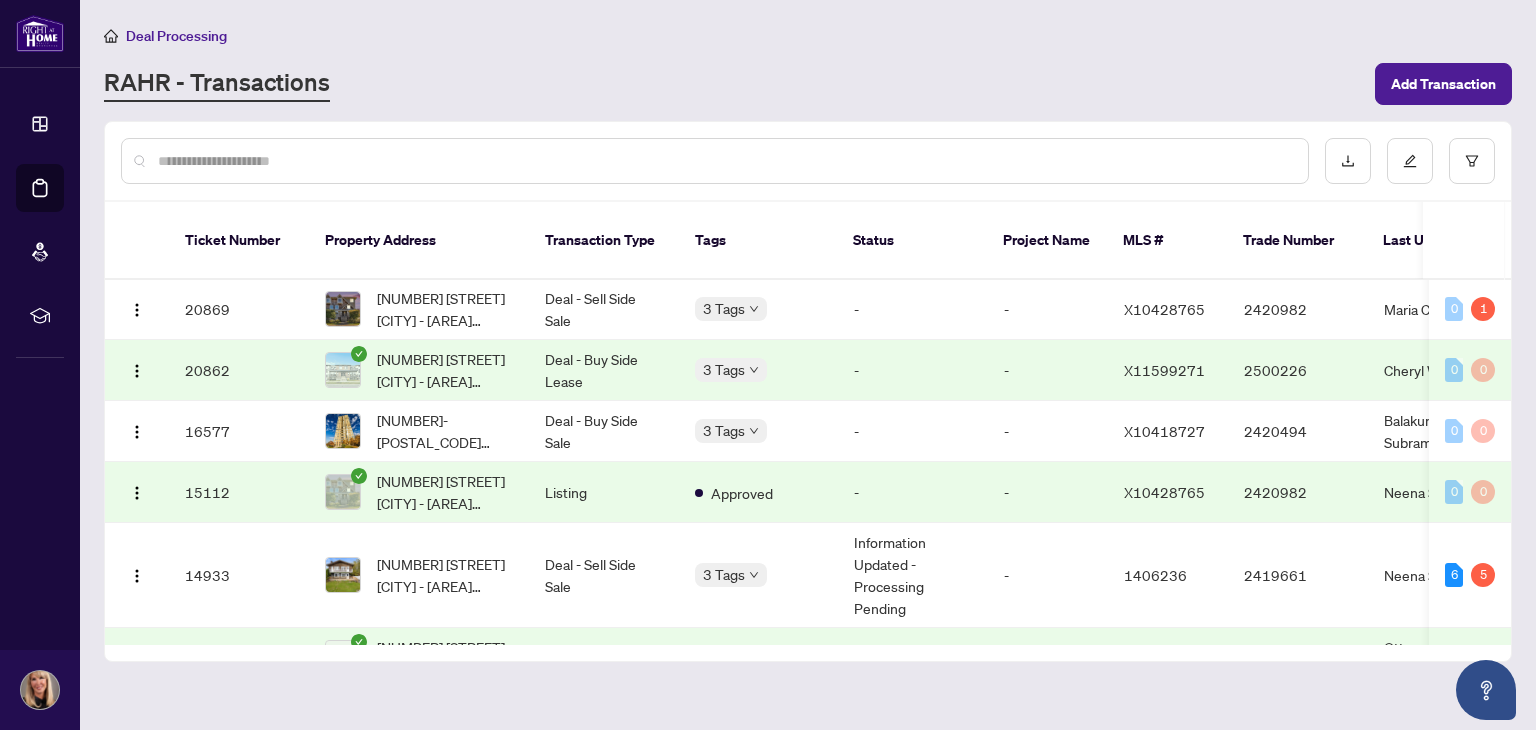 scroll, scrollTop: 1875, scrollLeft: 0, axis: vertical 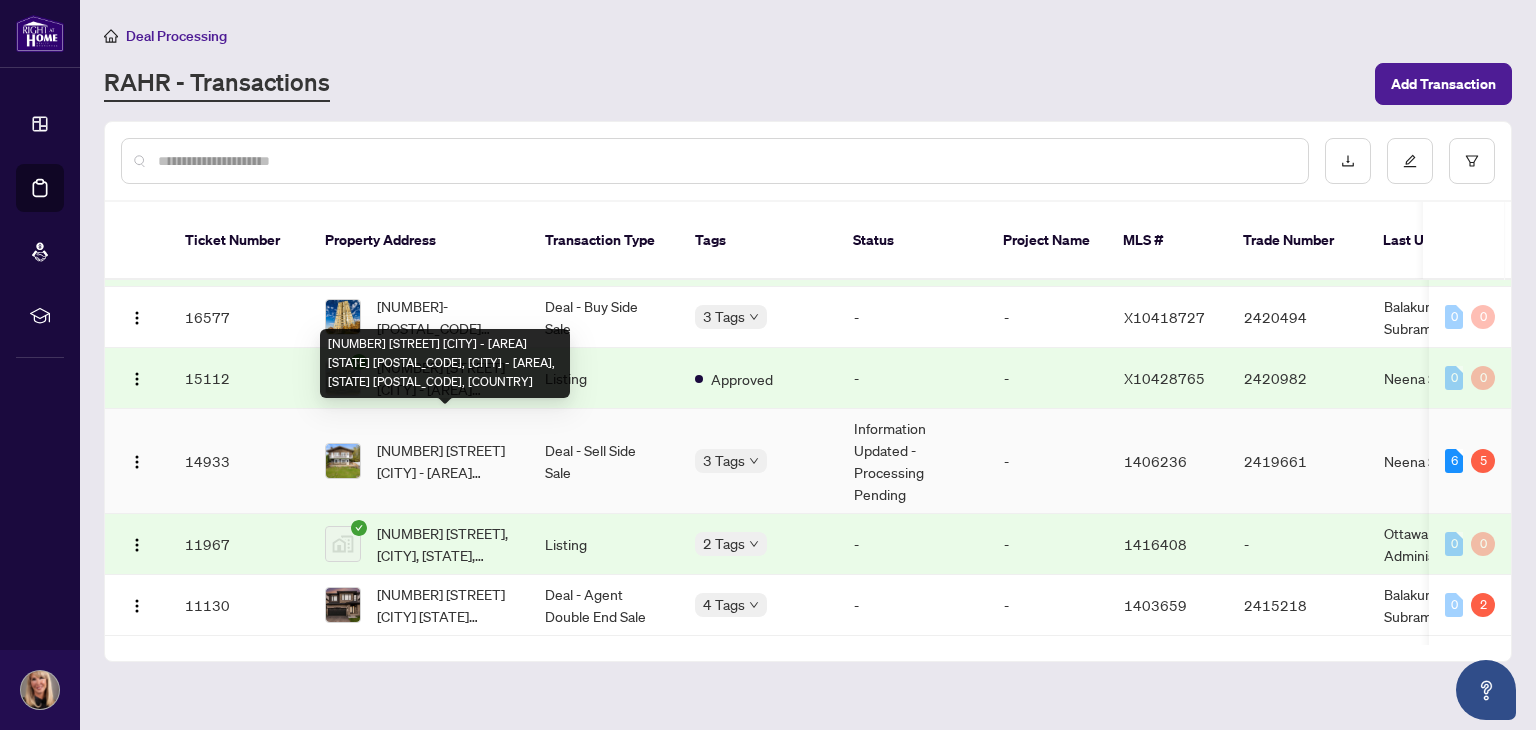 click on "[NUMBER] [STREET] [CITY] - [AREA] [STATE] [POSTAL_CODE], [CITY] - [AREA], [STATE] [POSTAL_CODE], [COUNTRY]" at bounding box center (445, 461) 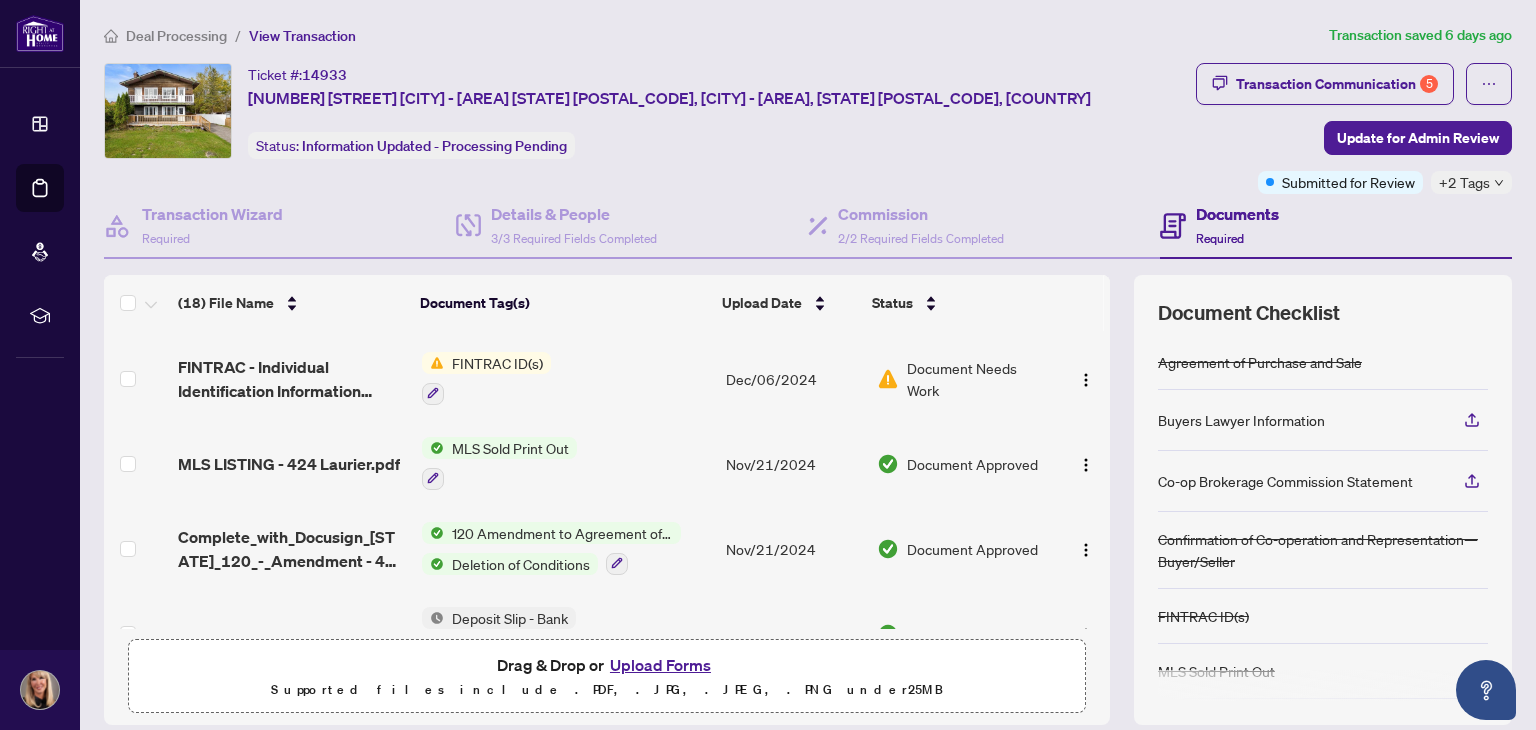 scroll, scrollTop: 785, scrollLeft: 0, axis: vertical 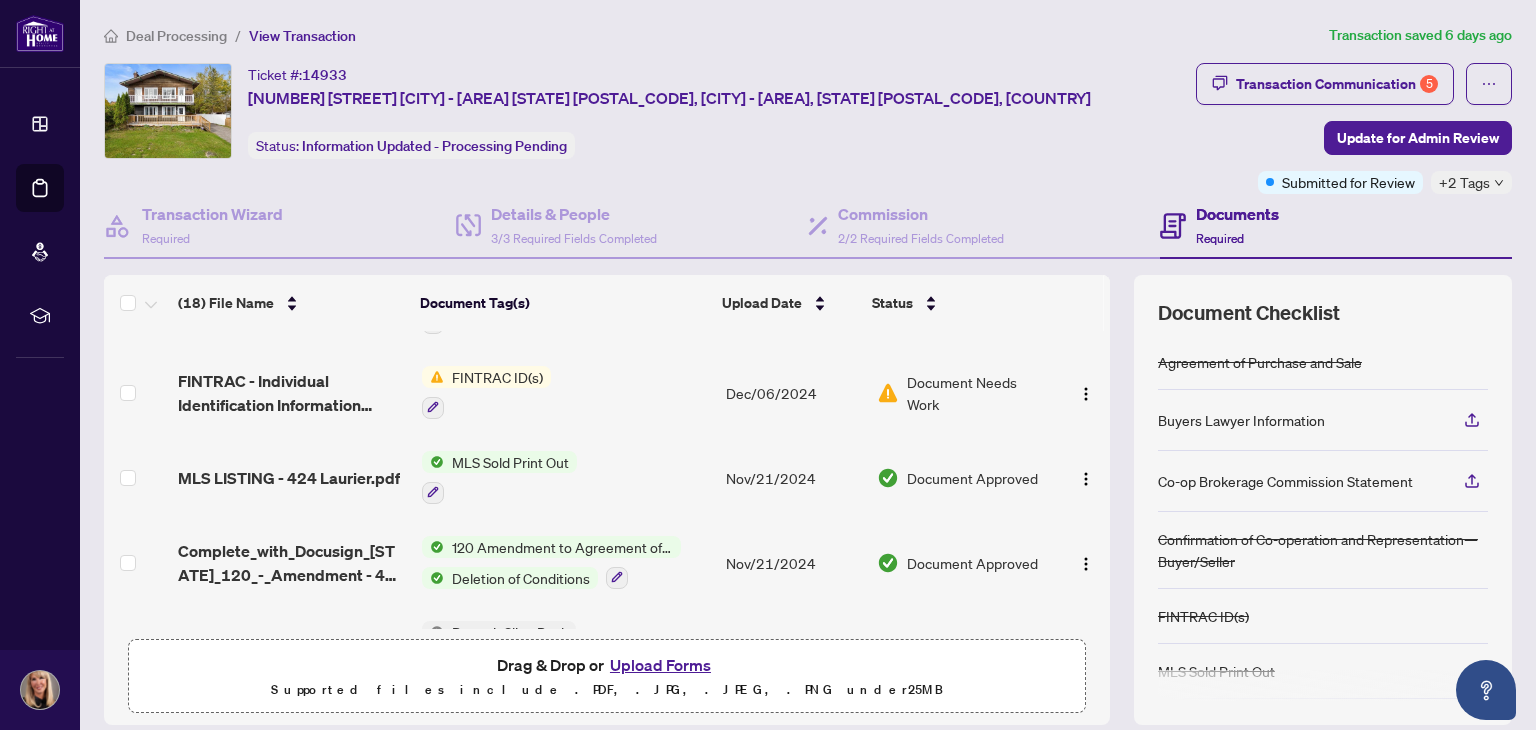 click on "FINTRAC ID(s)" at bounding box center [497, 377] 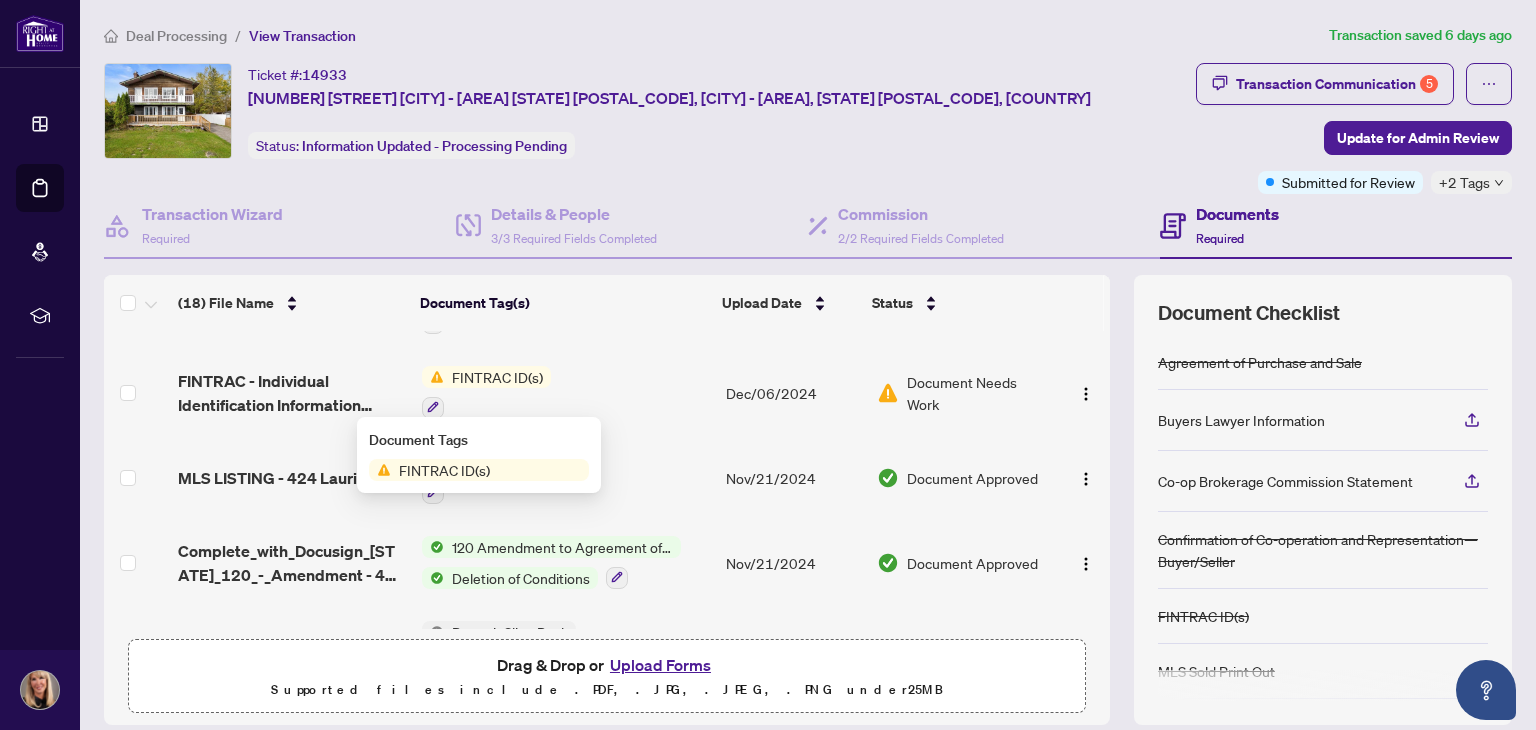 click on "FINTRAC ID(s)" at bounding box center (444, 470) 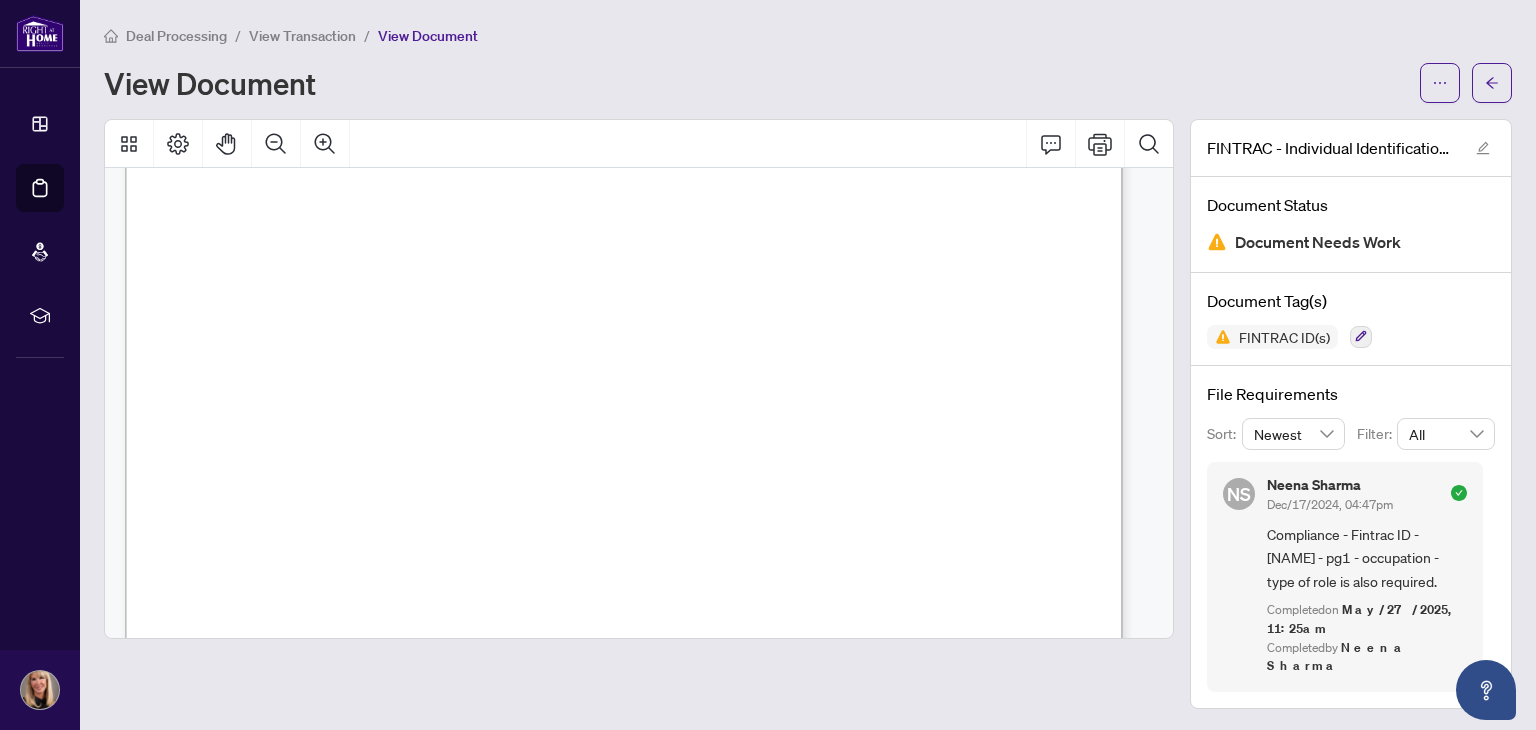 scroll, scrollTop: 3300, scrollLeft: 0, axis: vertical 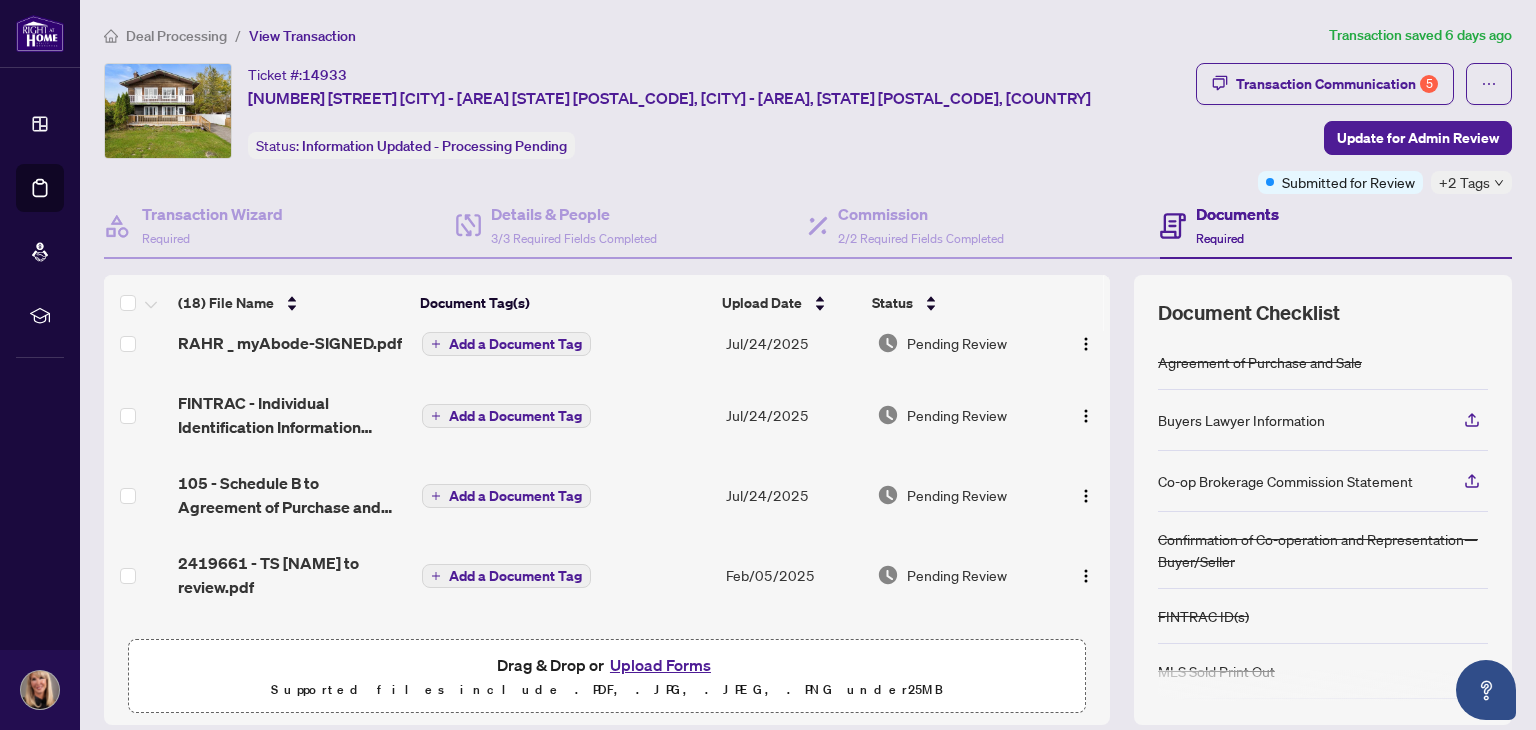 click on "Add a Document Tag" at bounding box center [515, 416] 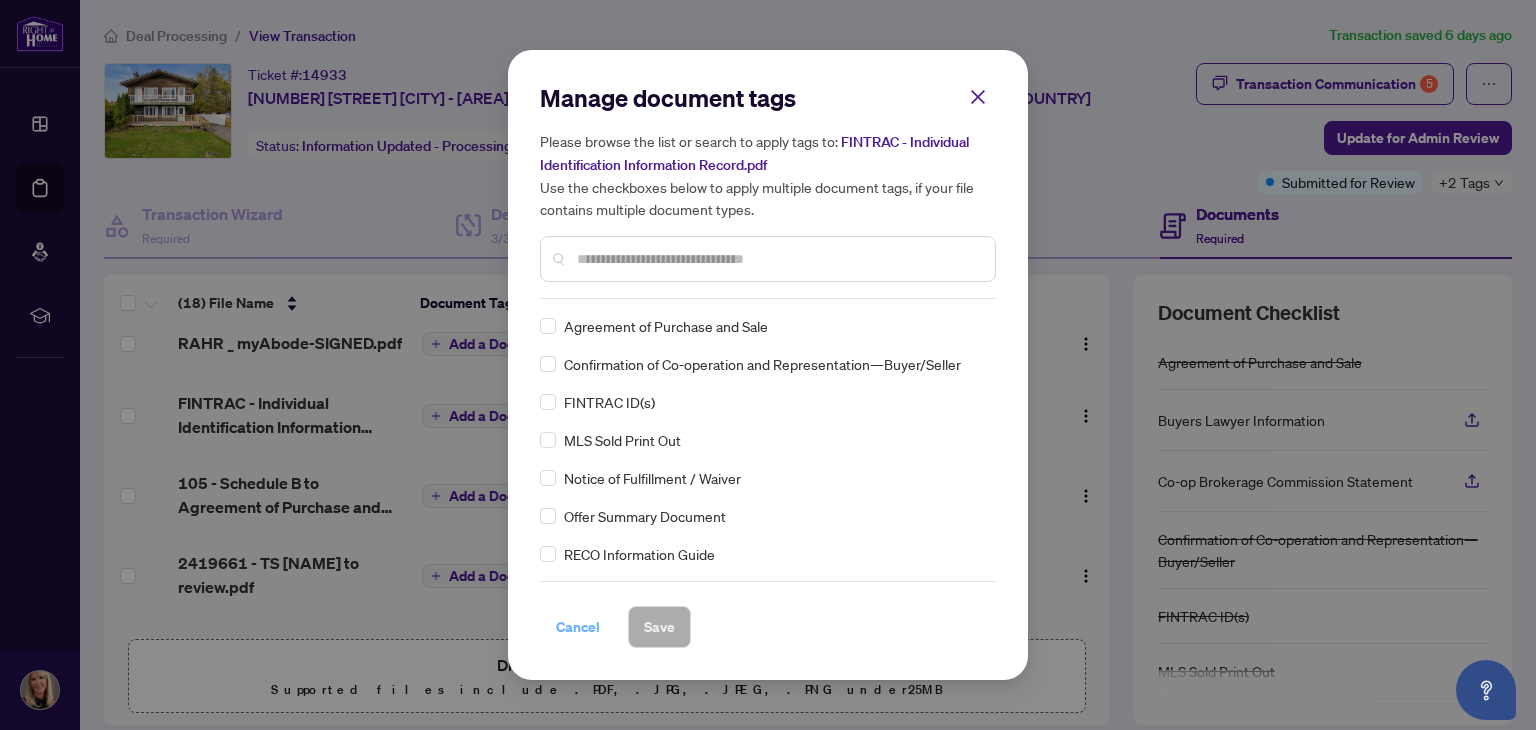 click on "Cancel" at bounding box center [578, 627] 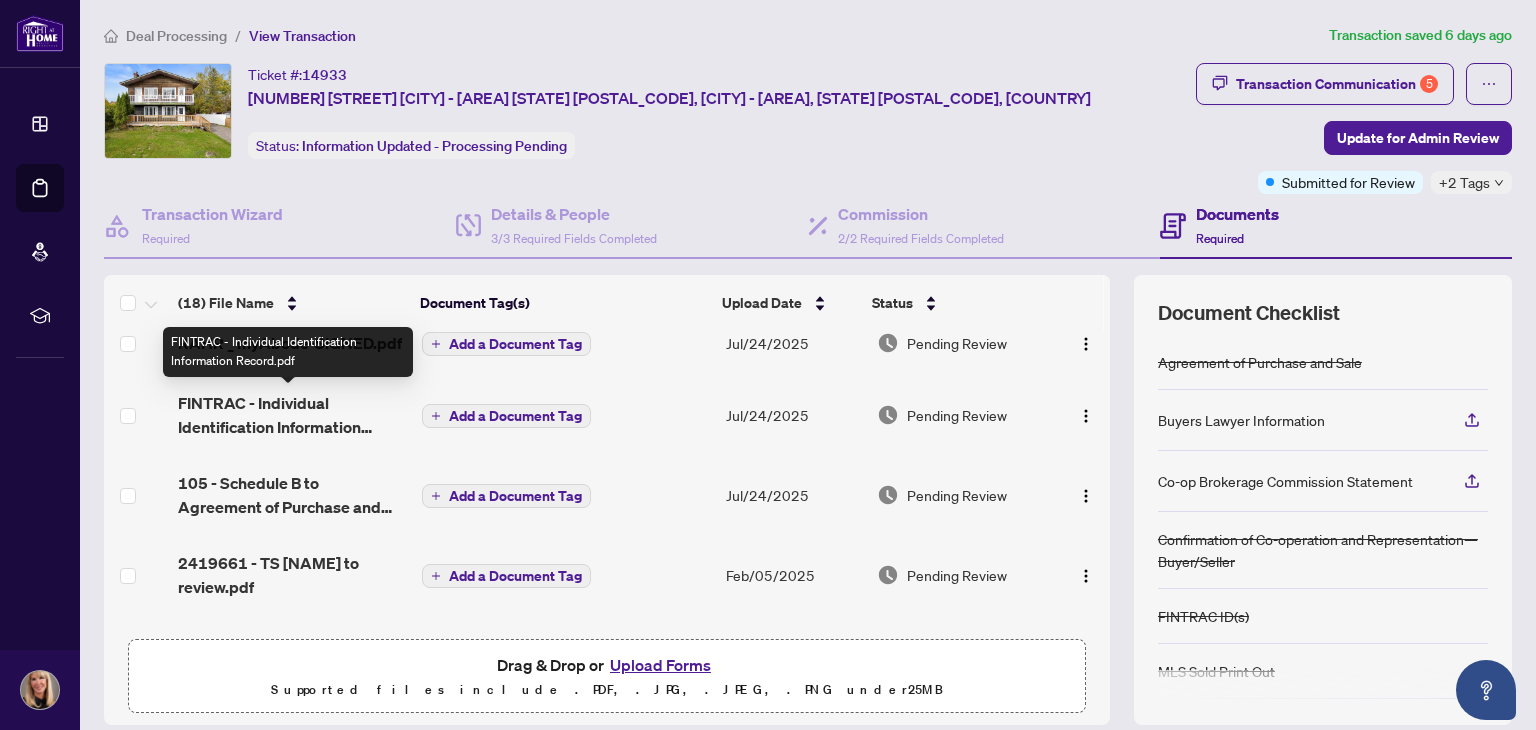 click on "FINTRAC - Individual Identification Information Record.pdf" at bounding box center [291, 415] 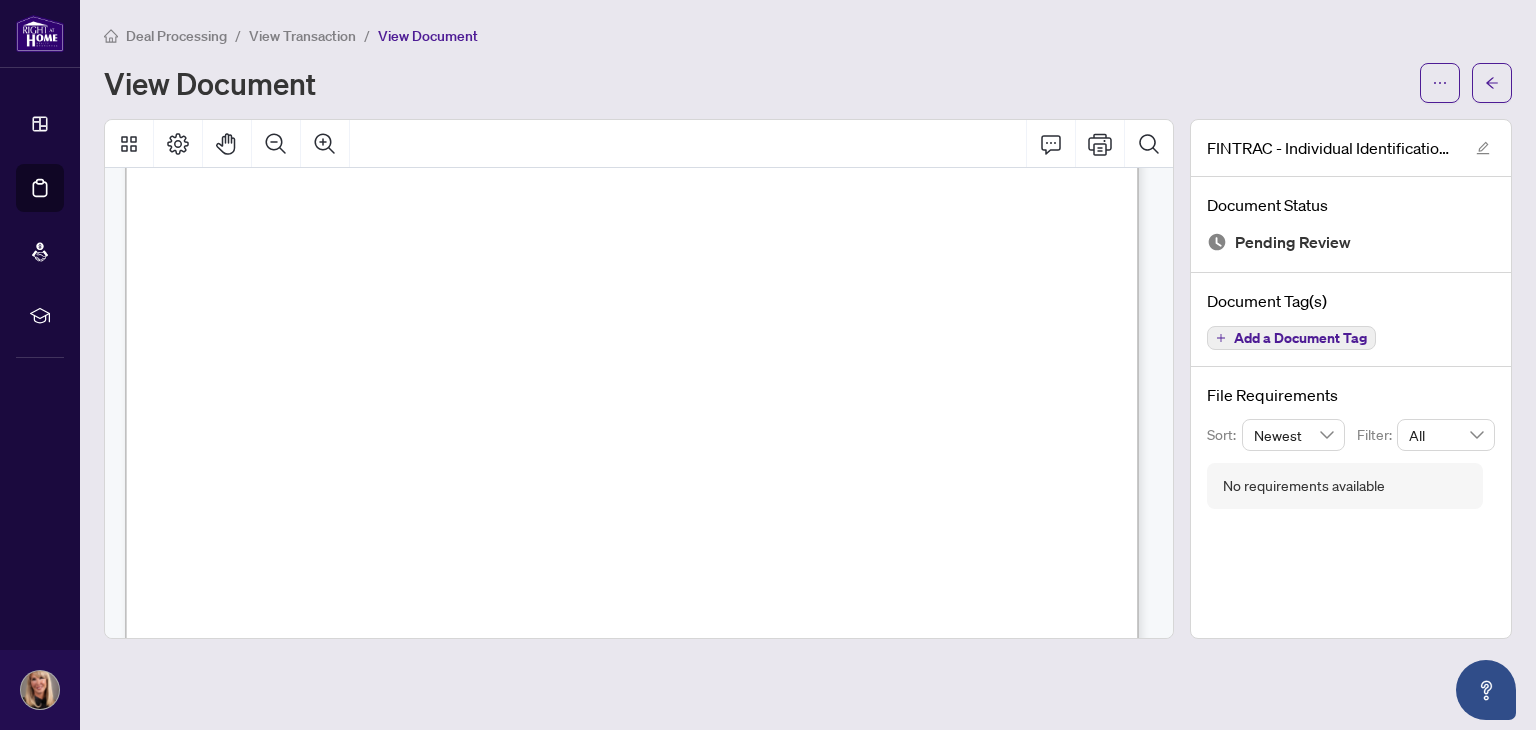 scroll, scrollTop: 0, scrollLeft: 0, axis: both 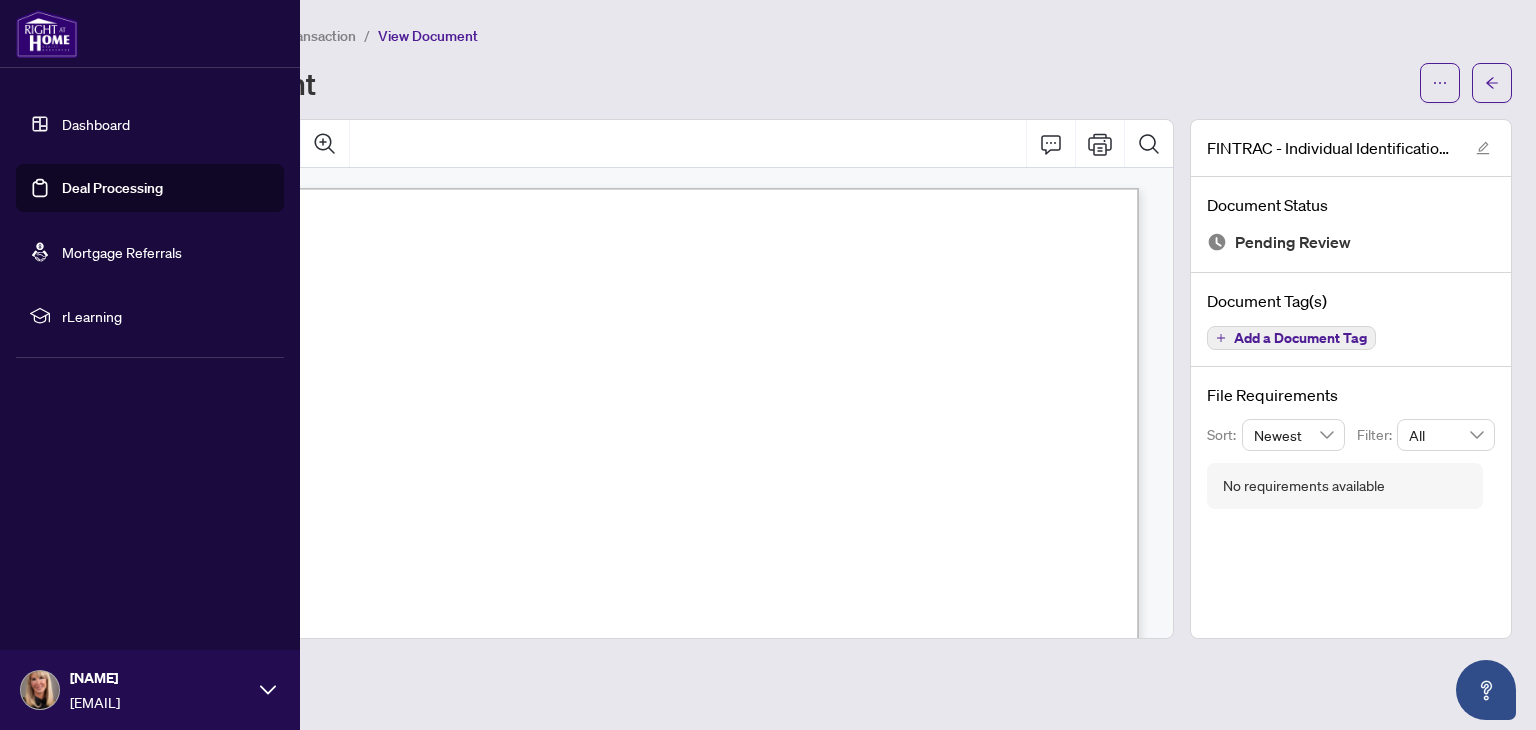 drag, startPoint x: 60, startPoint y: 183, endPoint x: 258, endPoint y: 169, distance: 198.49434 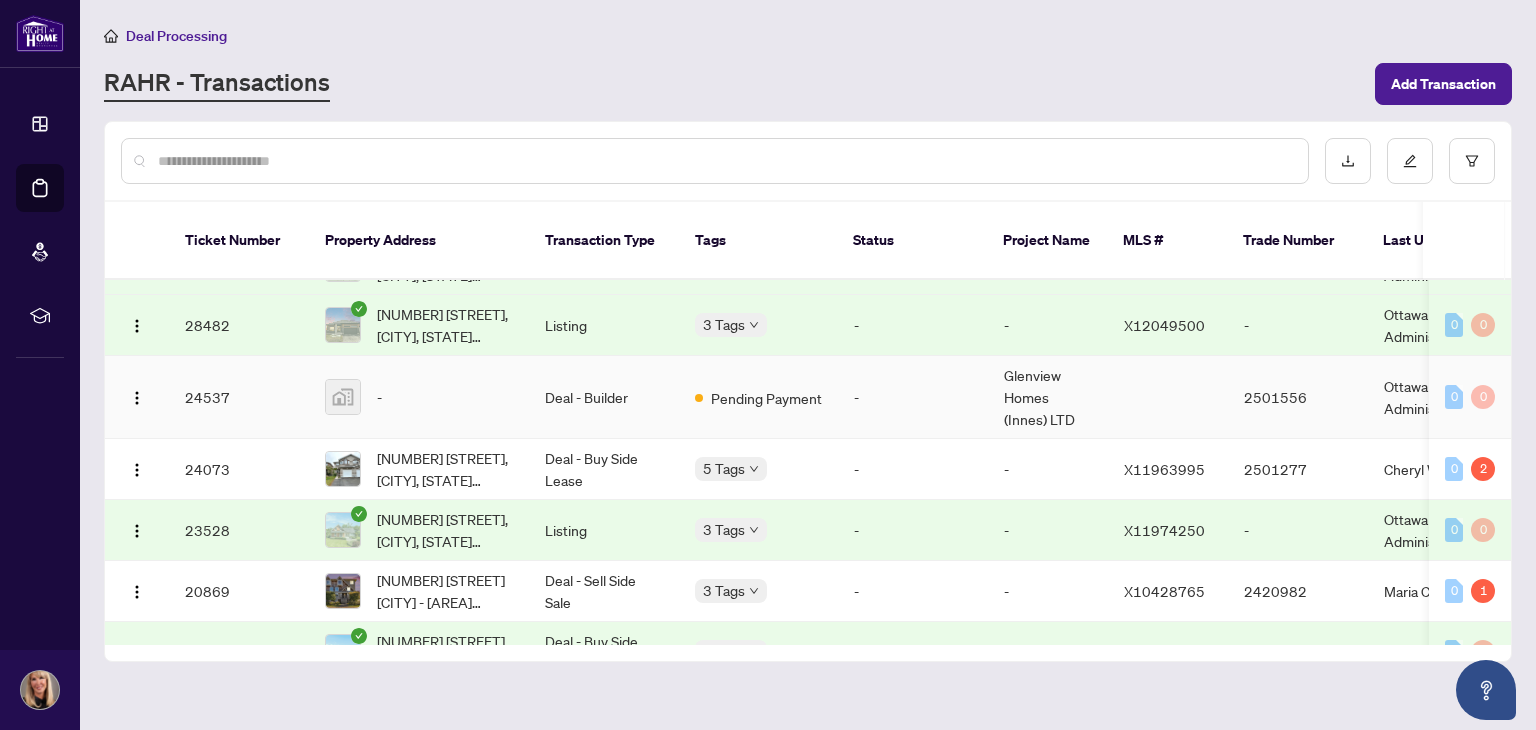 scroll, scrollTop: 1427, scrollLeft: 0, axis: vertical 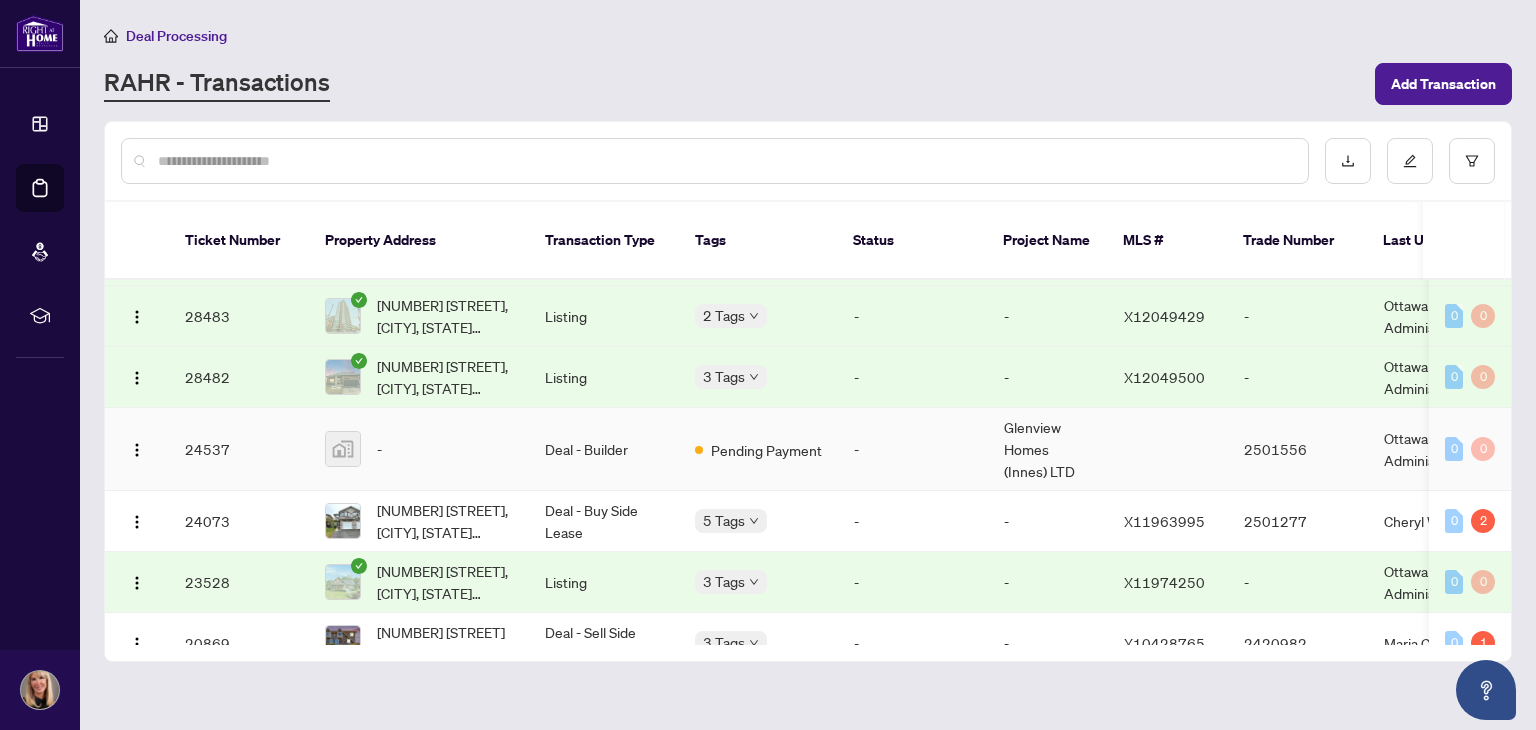 click on "-" at bounding box center (419, 449) 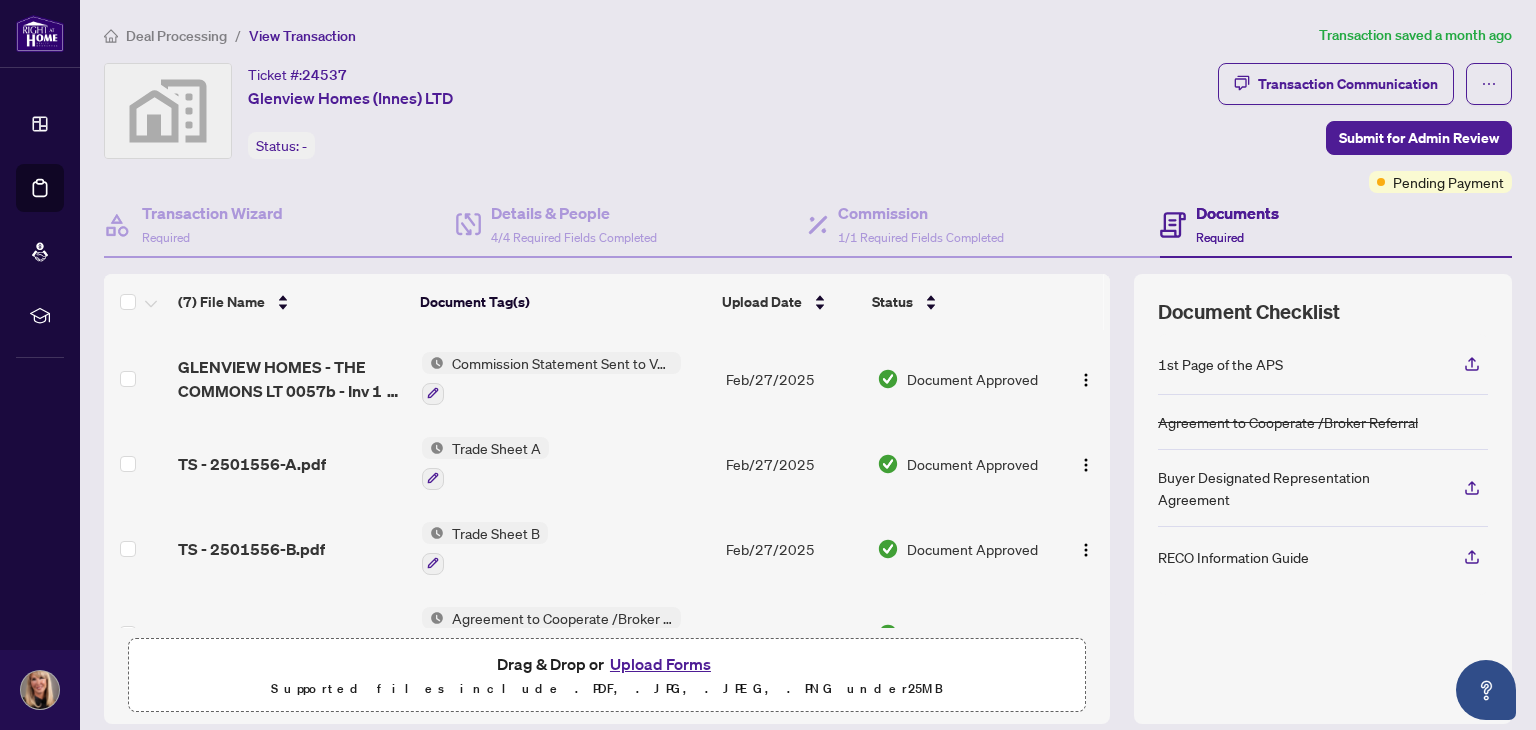 scroll, scrollTop: 0, scrollLeft: 0, axis: both 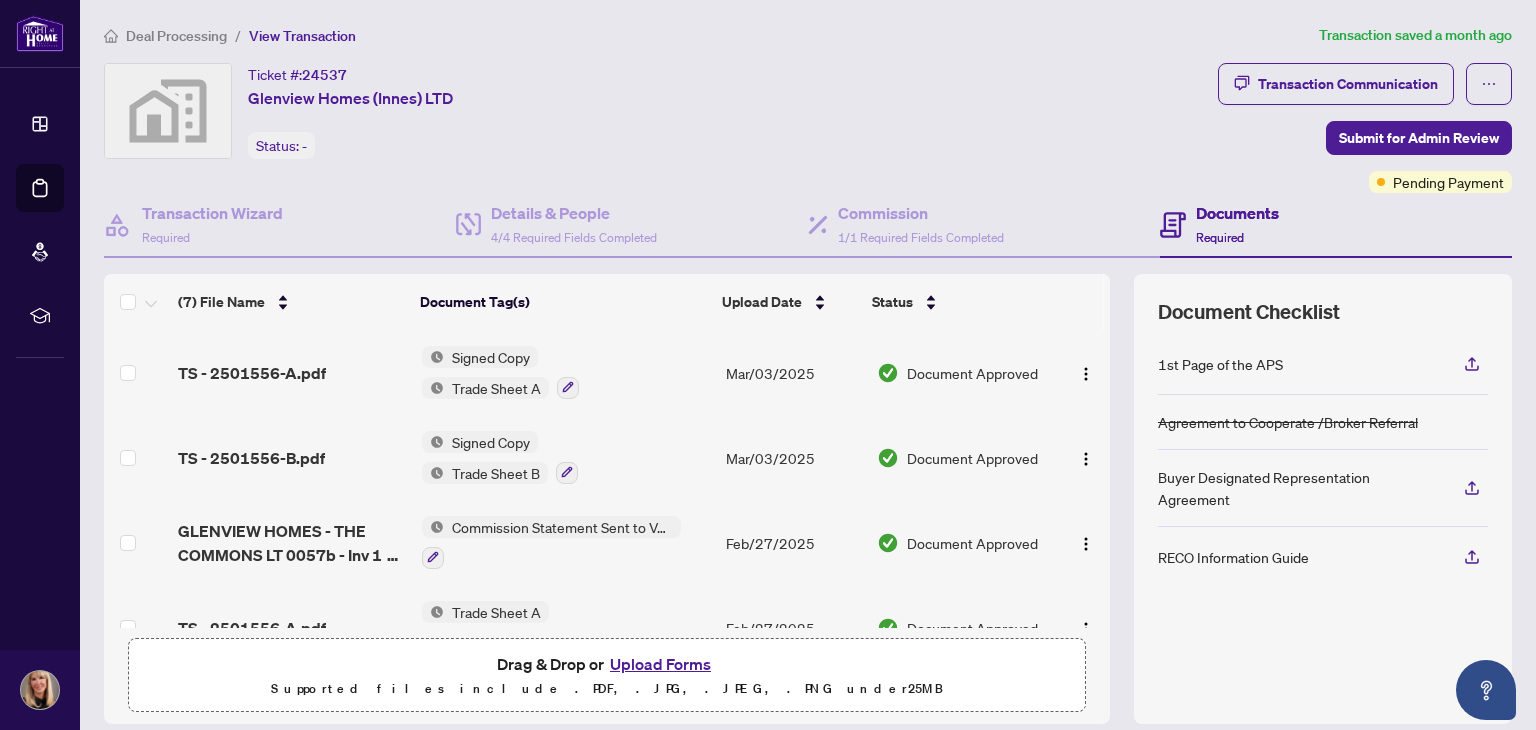 click on "Signed Copy" at bounding box center [491, 357] 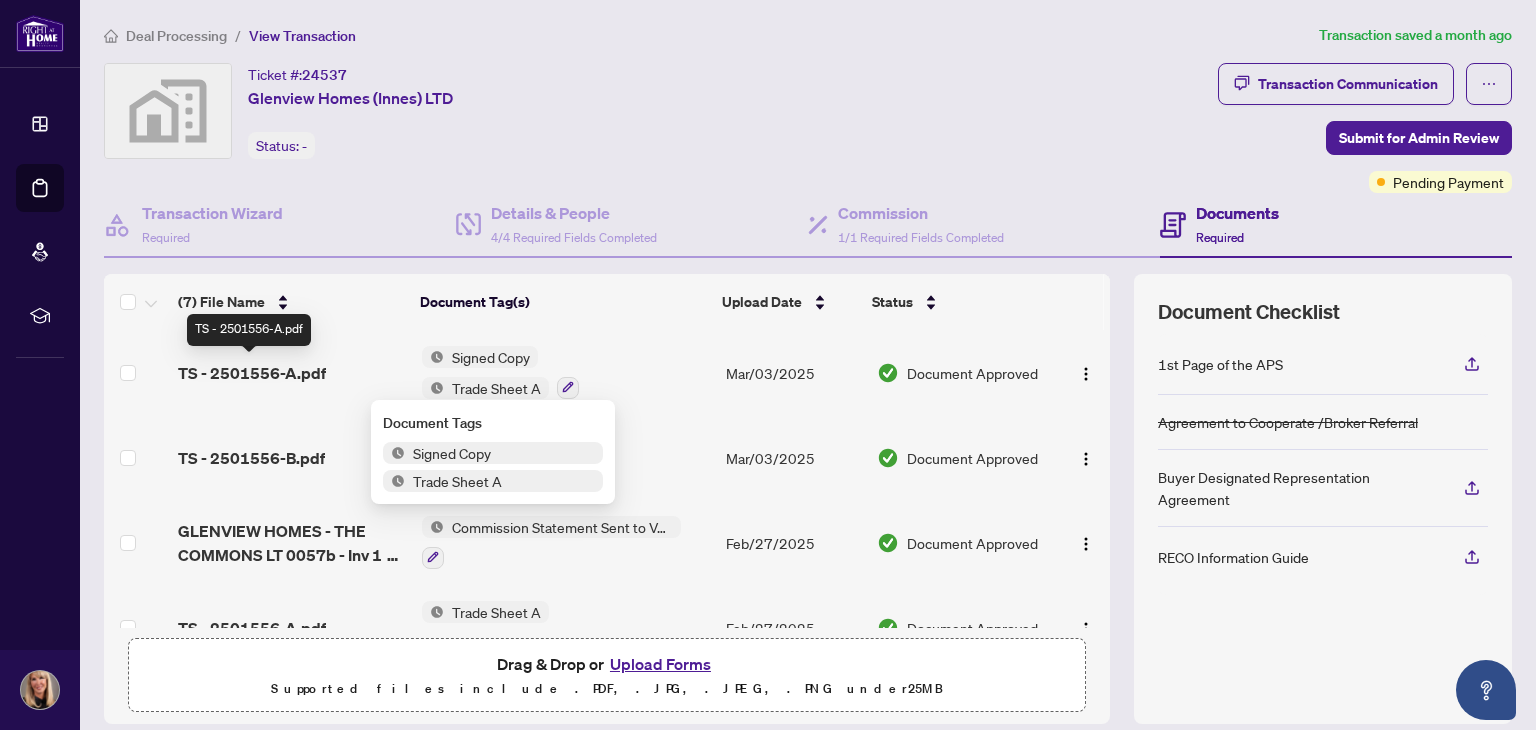 click on "TS - 2501556-A.pdf" at bounding box center [252, 373] 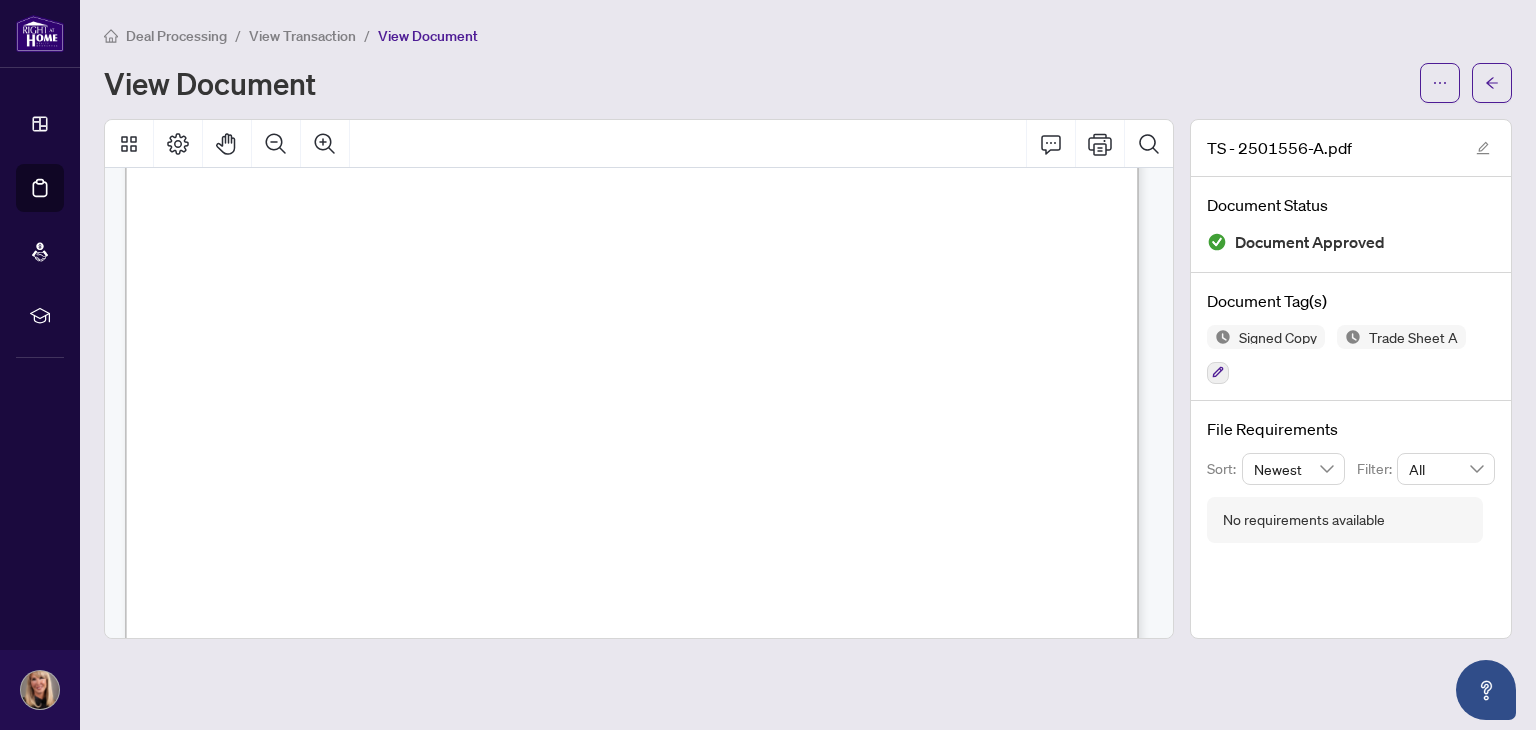 scroll, scrollTop: 400, scrollLeft: 0, axis: vertical 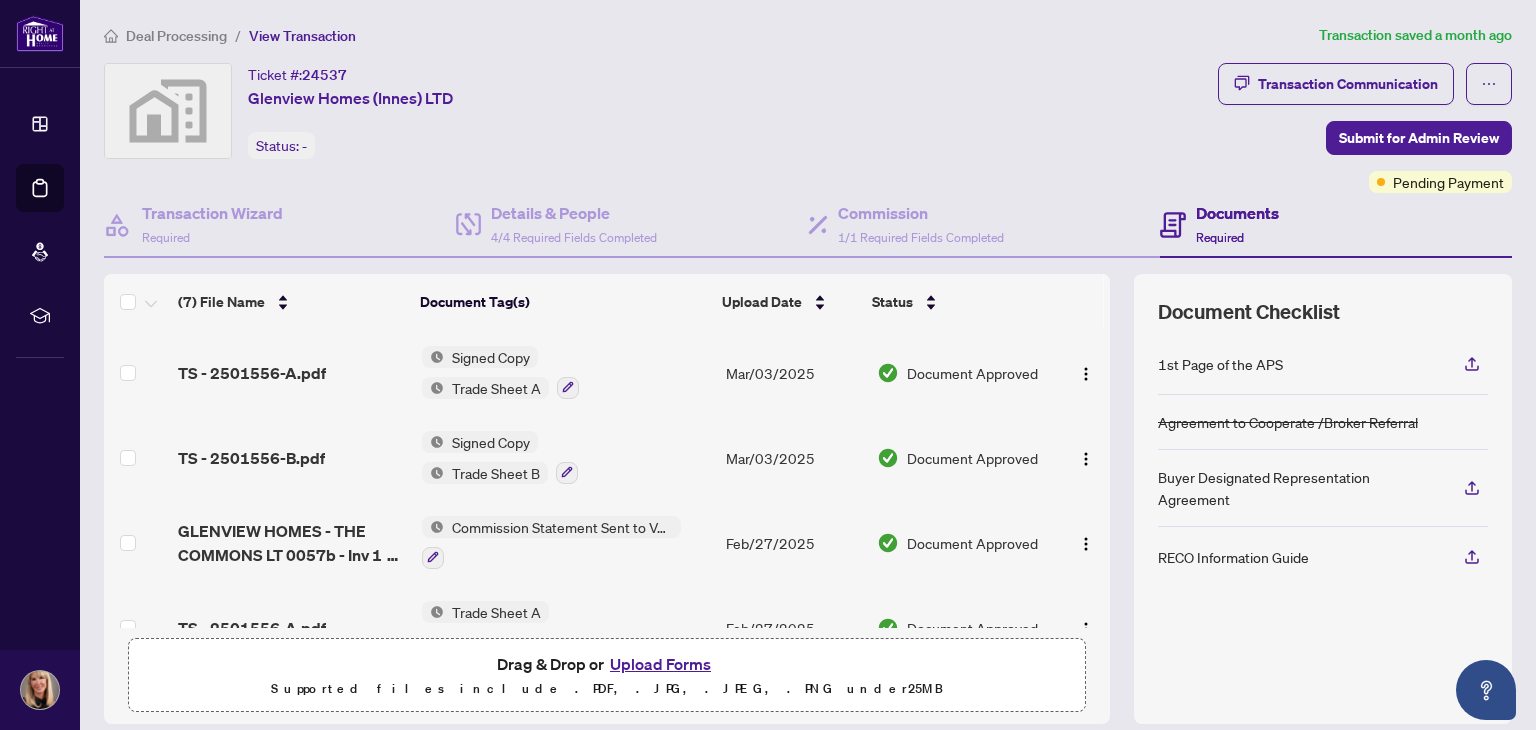 click on "Trade Sheet B" at bounding box center [496, 473] 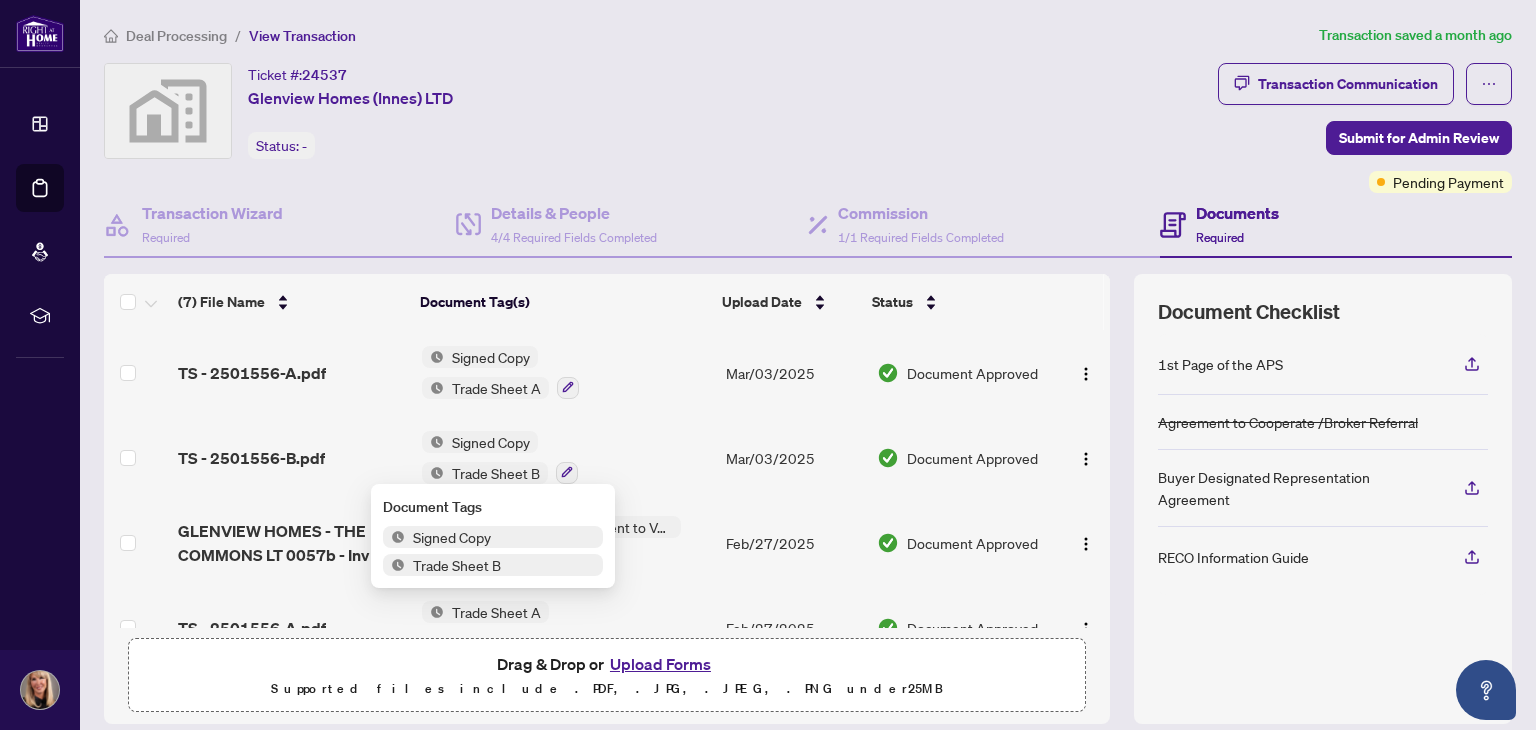click on "TS - 2501556-B.pdf" at bounding box center (251, 458) 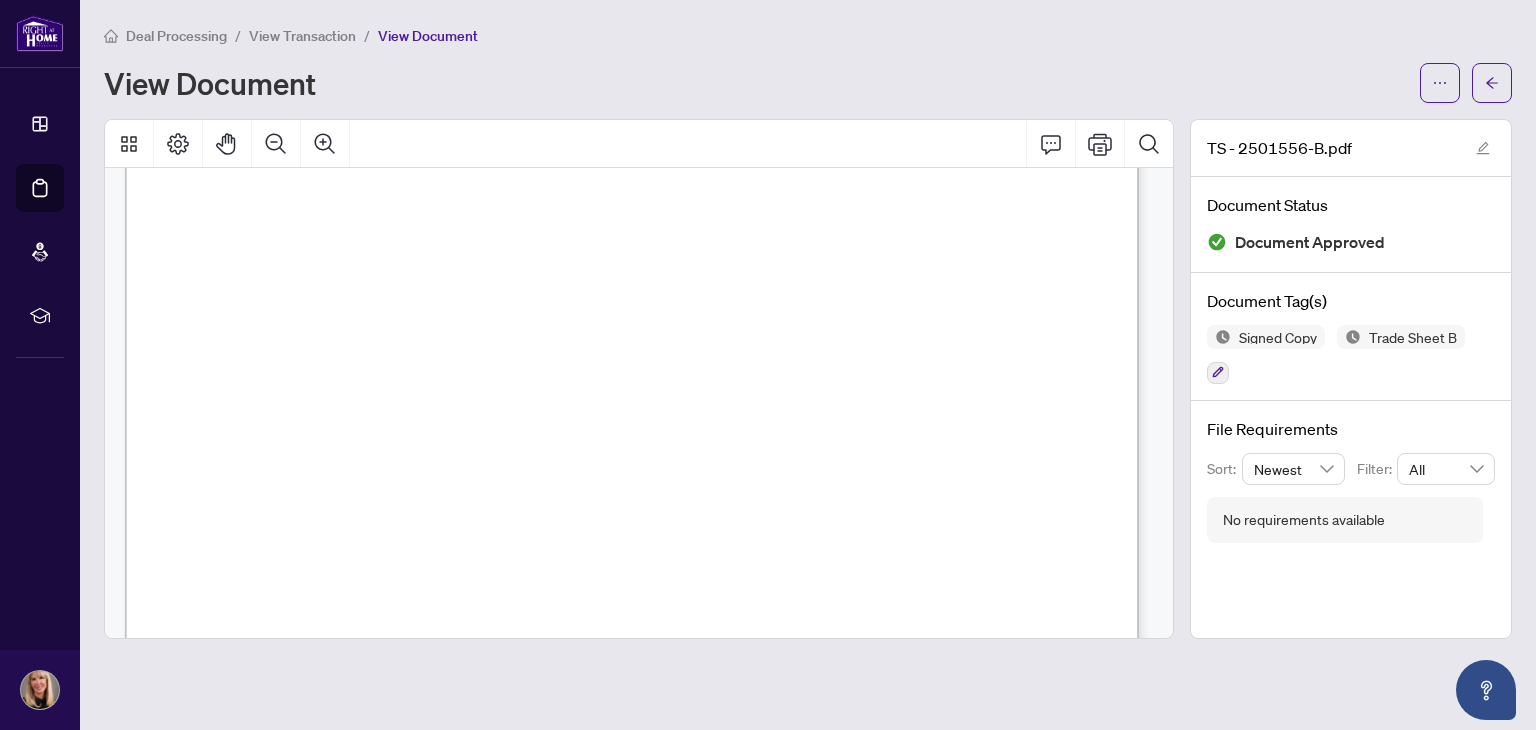scroll, scrollTop: 0, scrollLeft: 0, axis: both 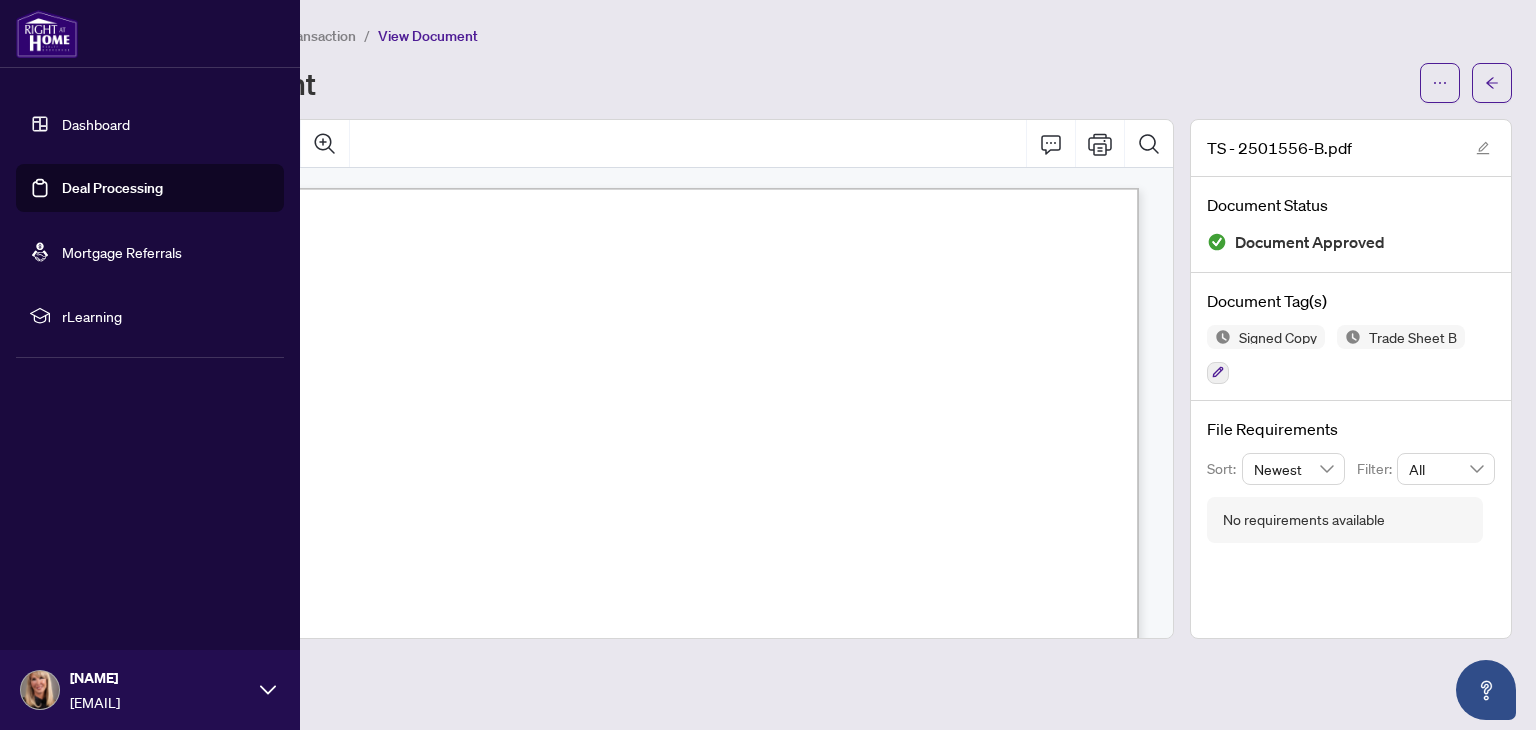 click on "Deal Processing" at bounding box center (112, 188) 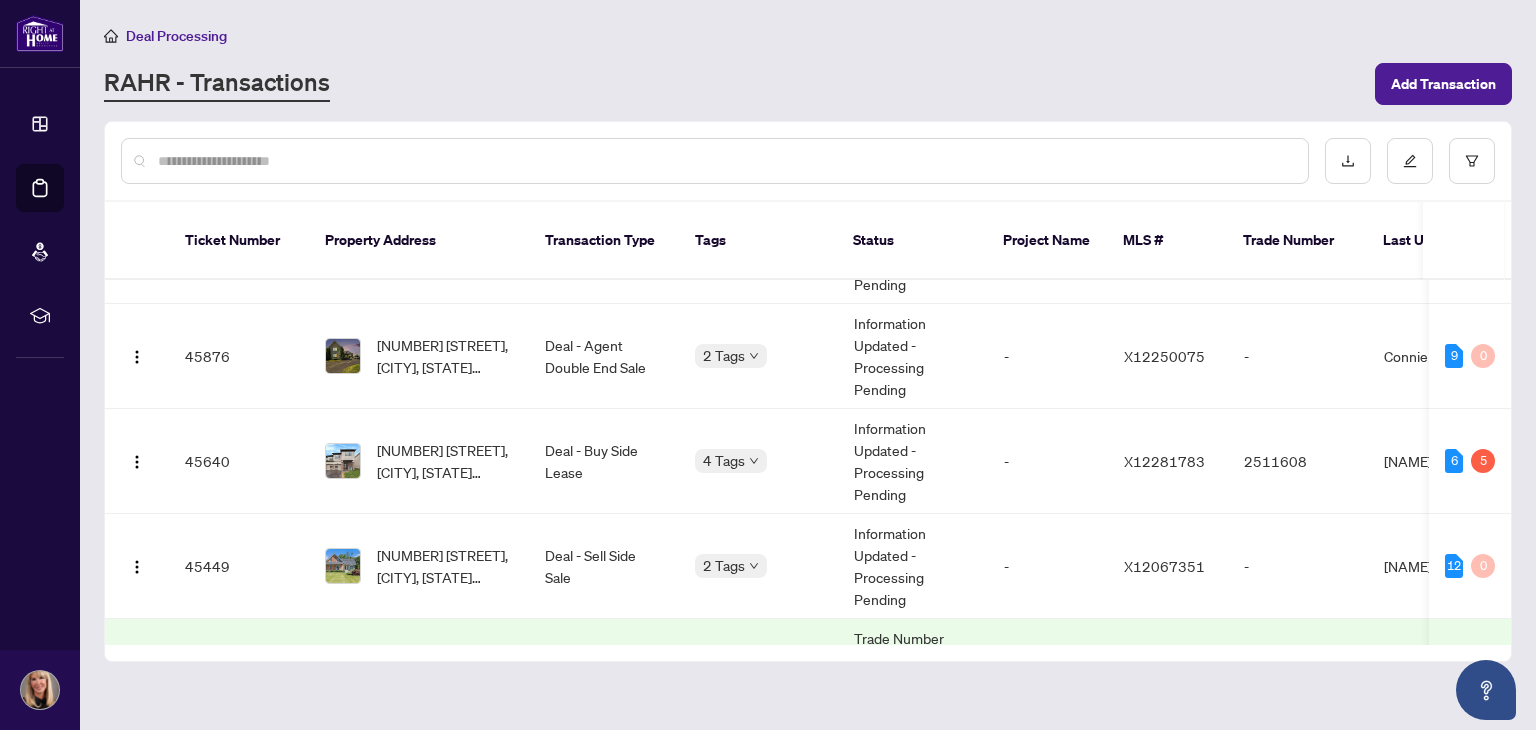 scroll, scrollTop: 75, scrollLeft: 0, axis: vertical 